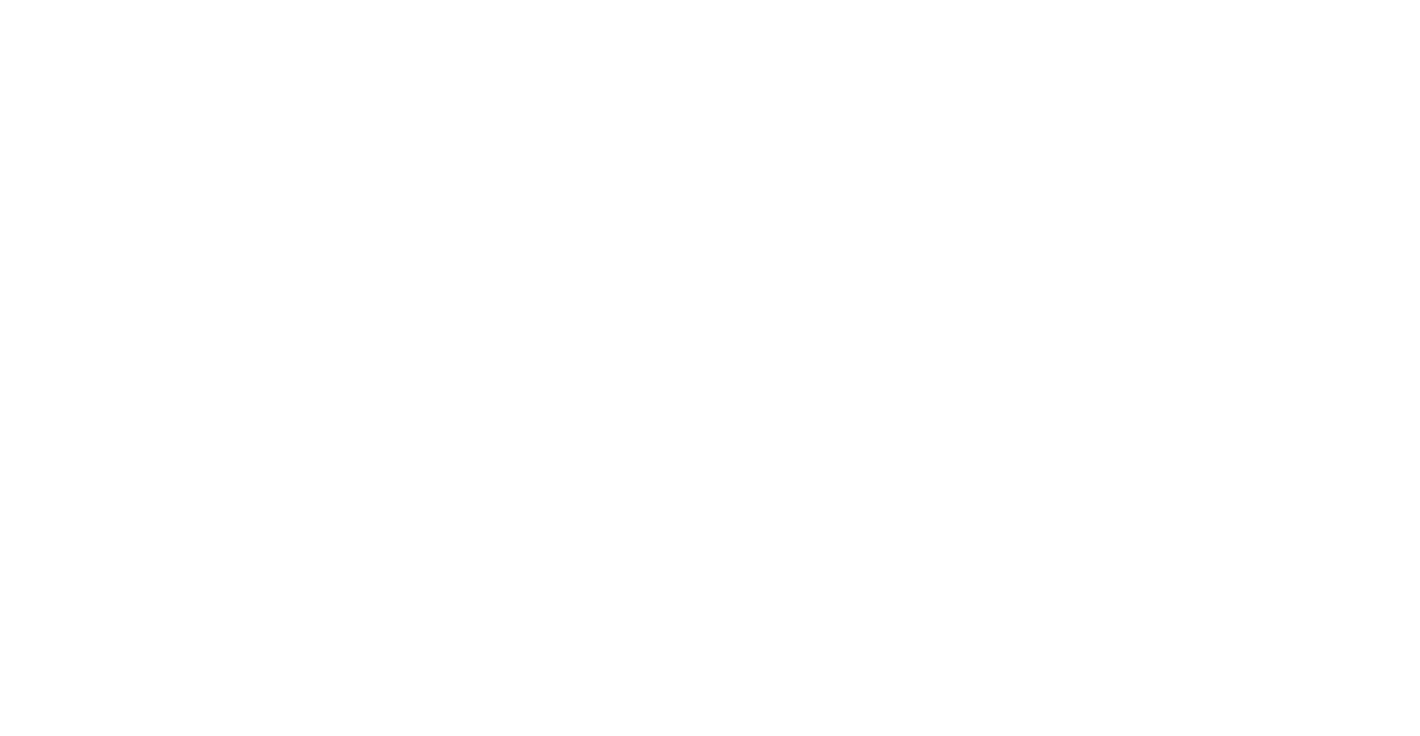 scroll, scrollTop: 0, scrollLeft: 0, axis: both 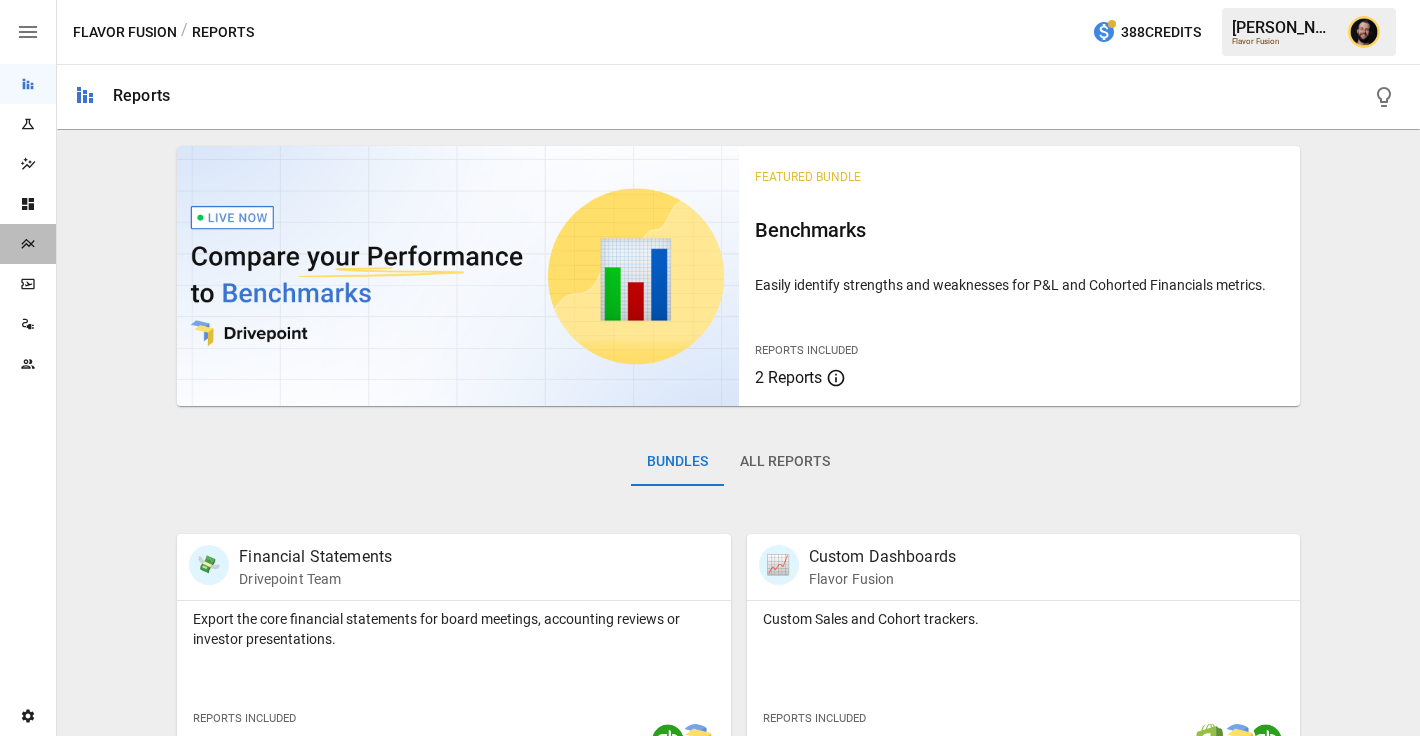 click 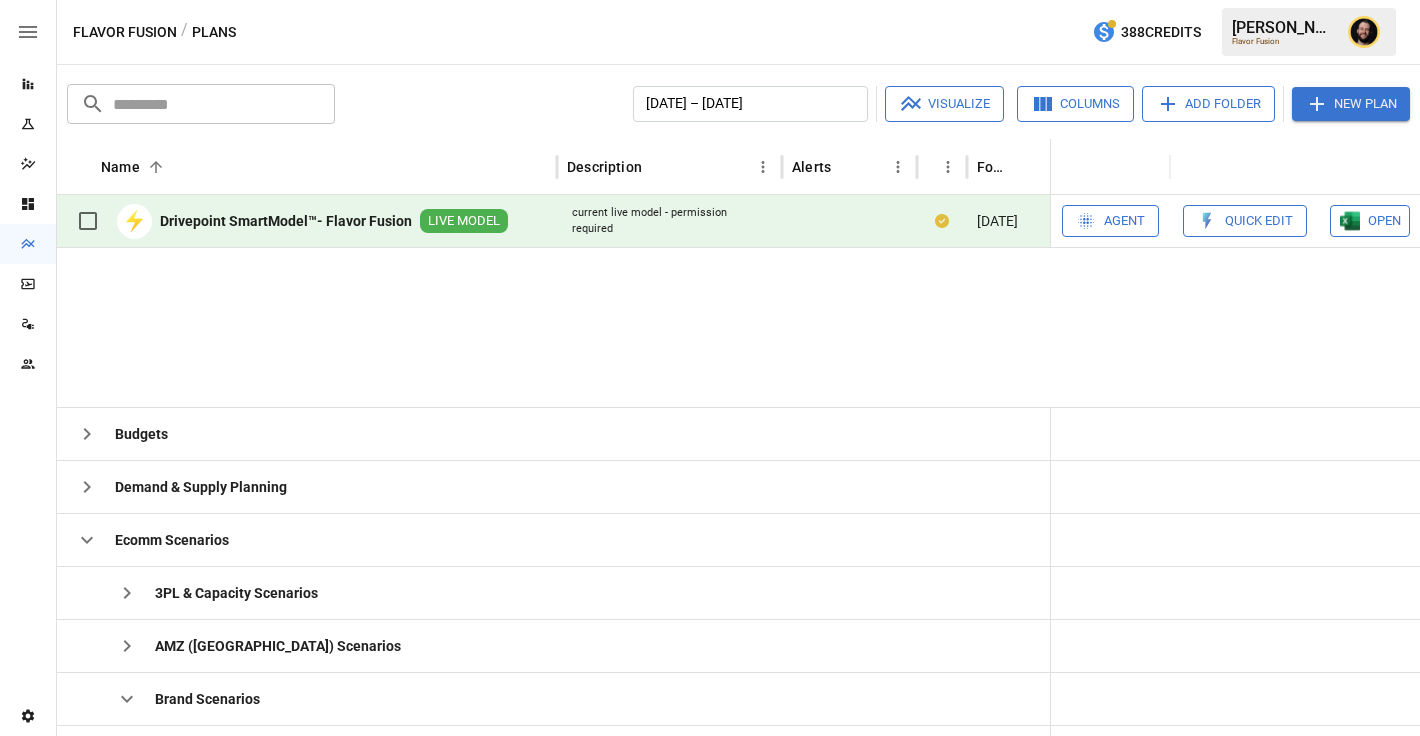 scroll, scrollTop: 317, scrollLeft: 0, axis: vertical 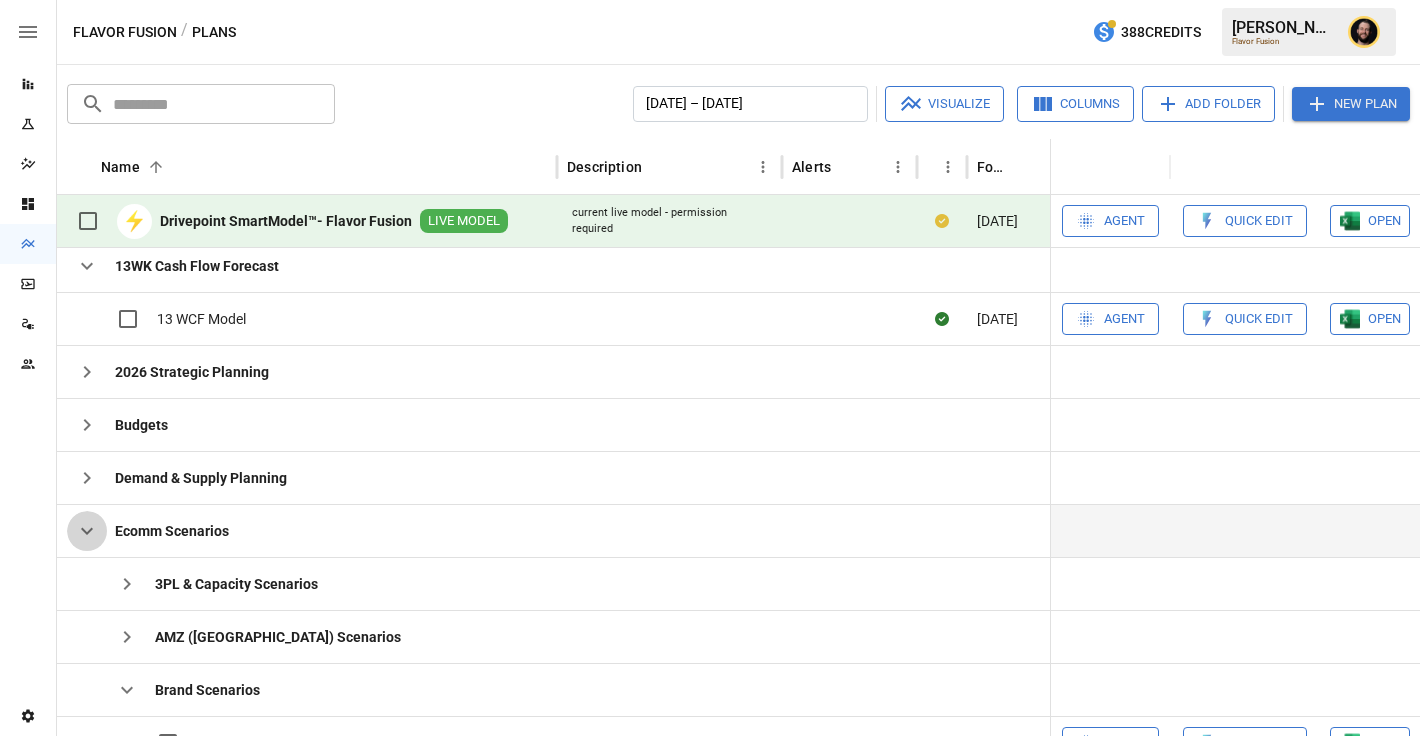 click 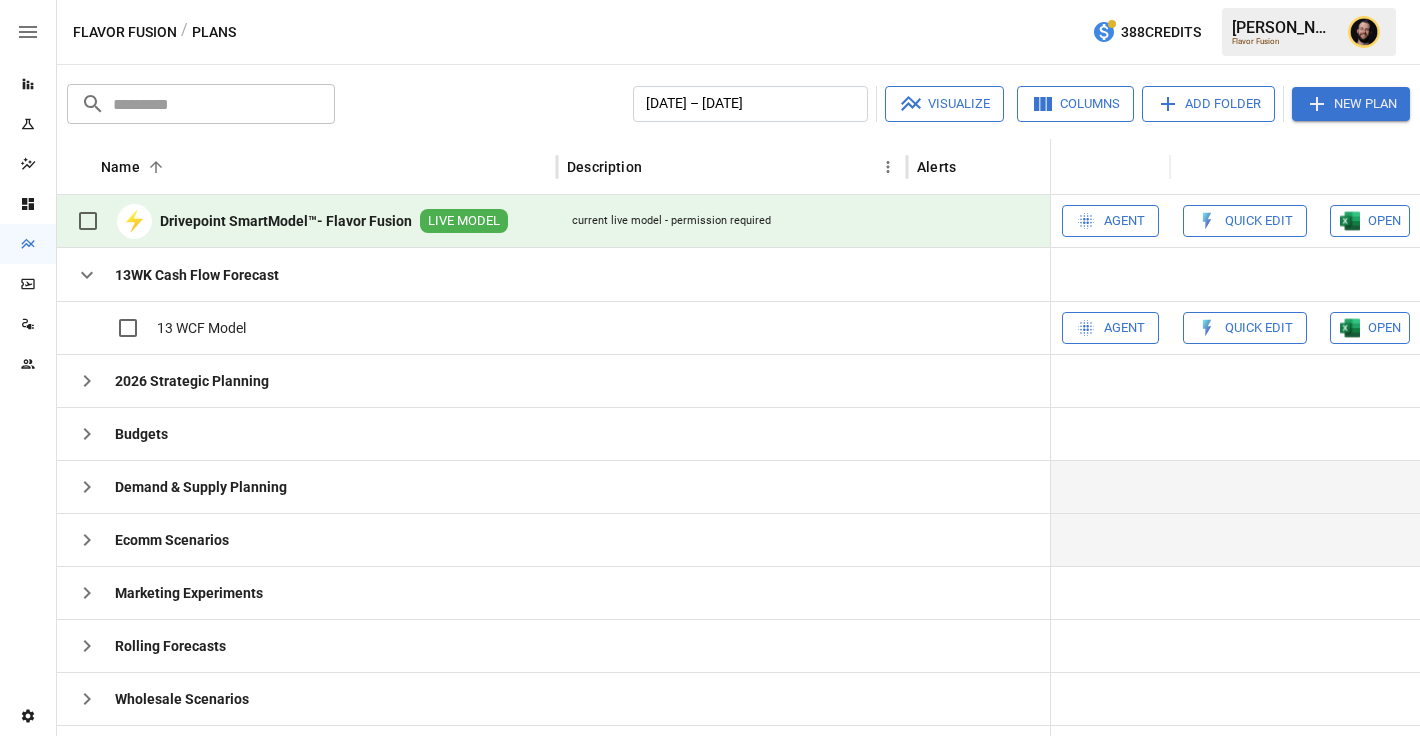 click 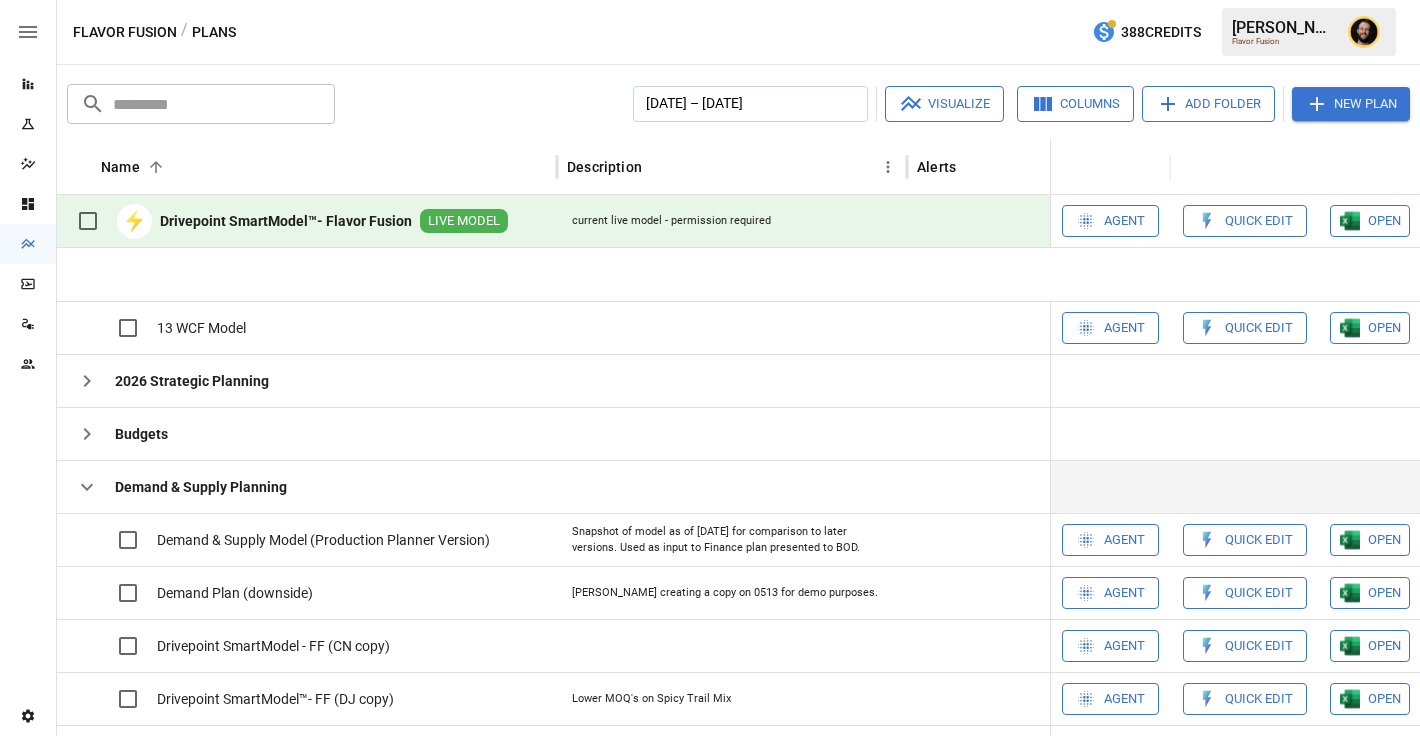 scroll, scrollTop: 220, scrollLeft: 0, axis: vertical 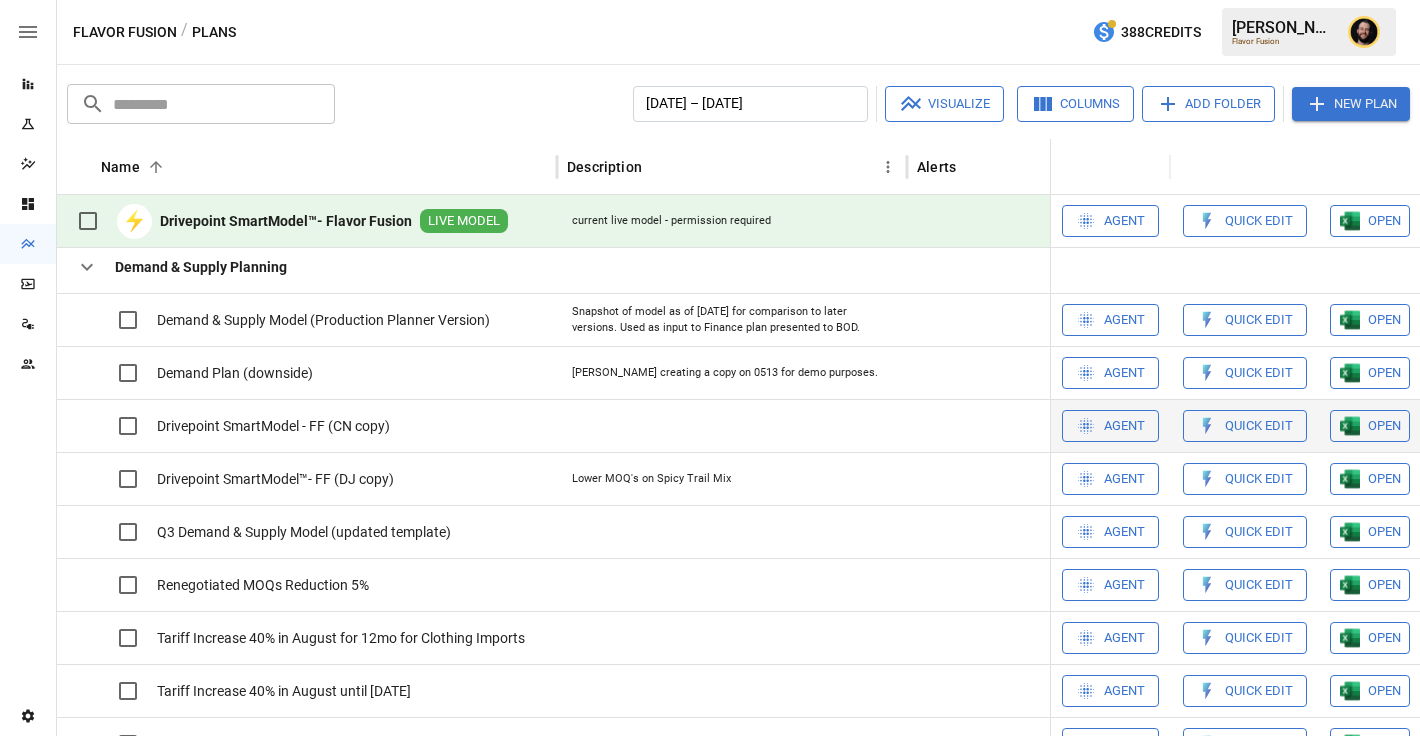 click on "OPEN" at bounding box center [1384, 108] 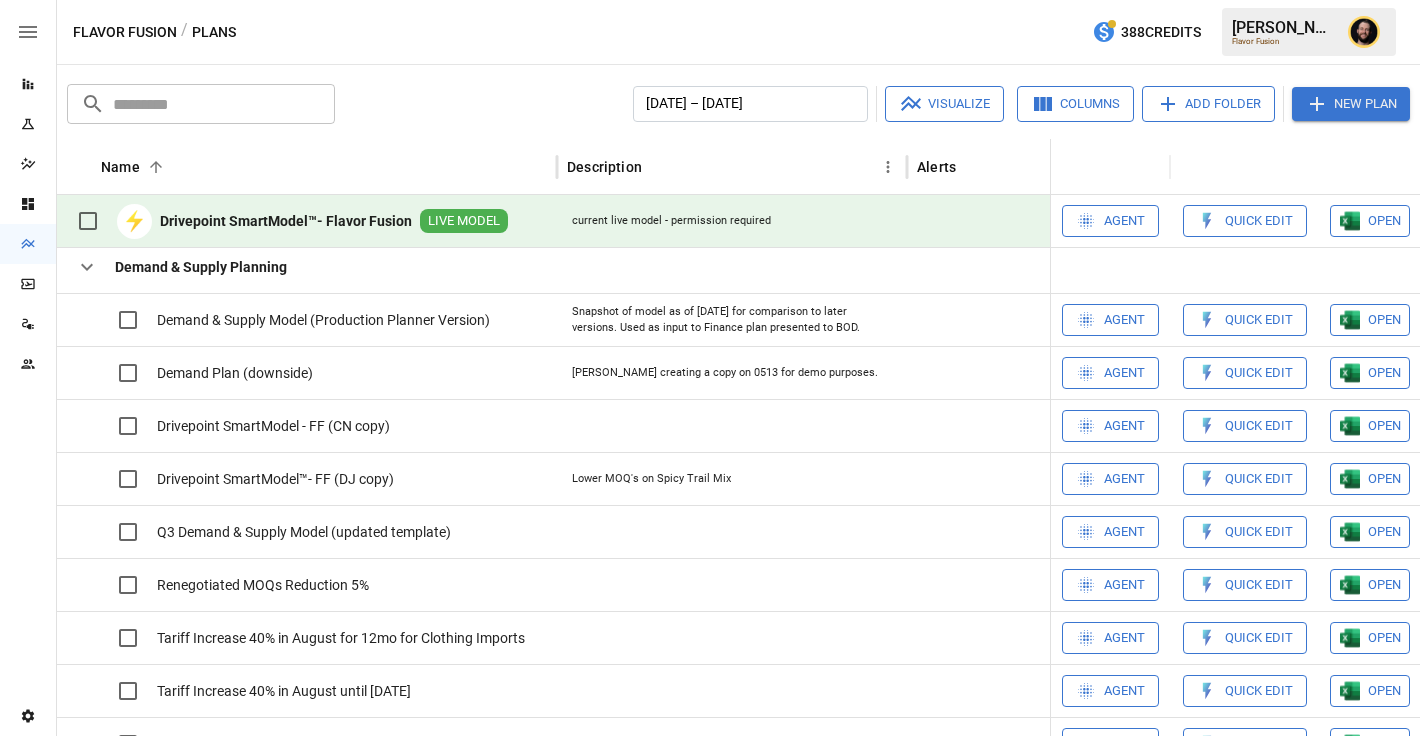 click 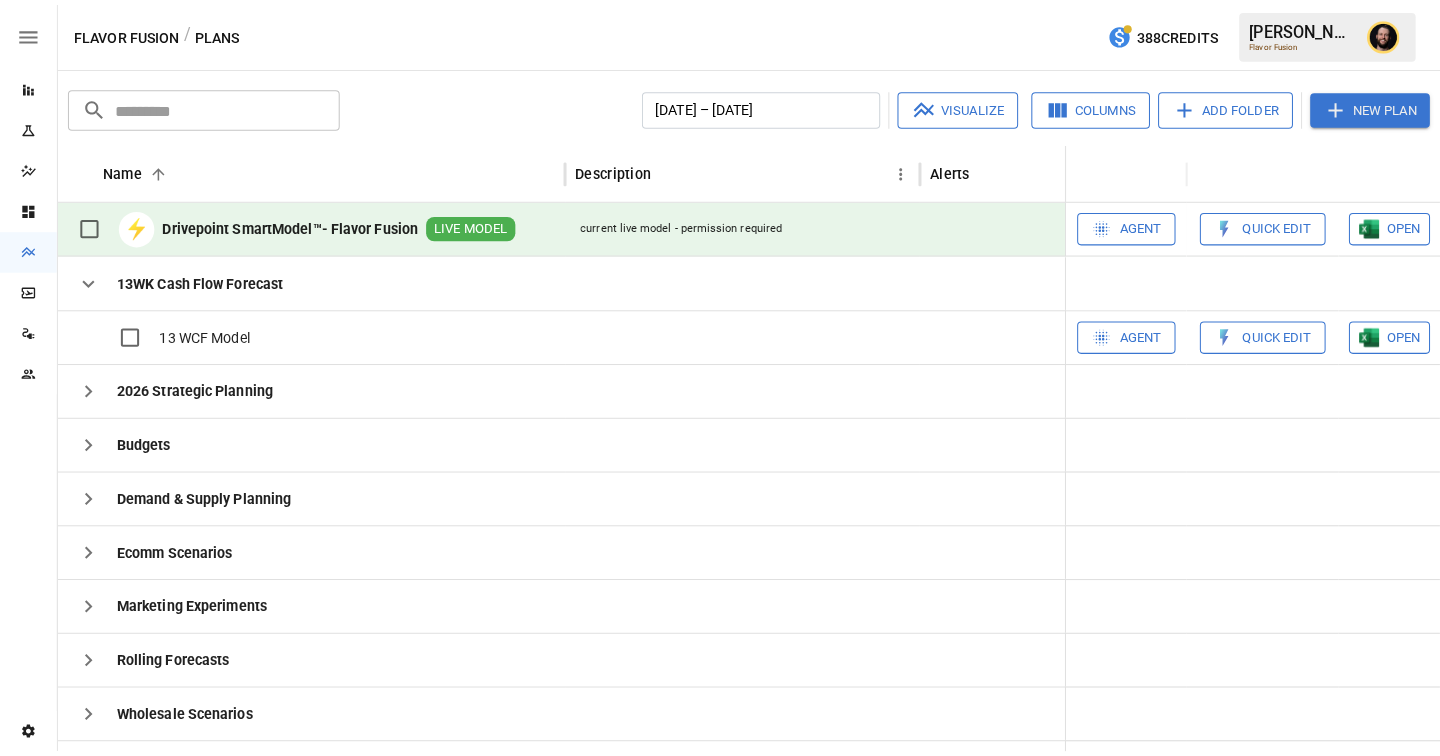 scroll, scrollTop: 0, scrollLeft: 0, axis: both 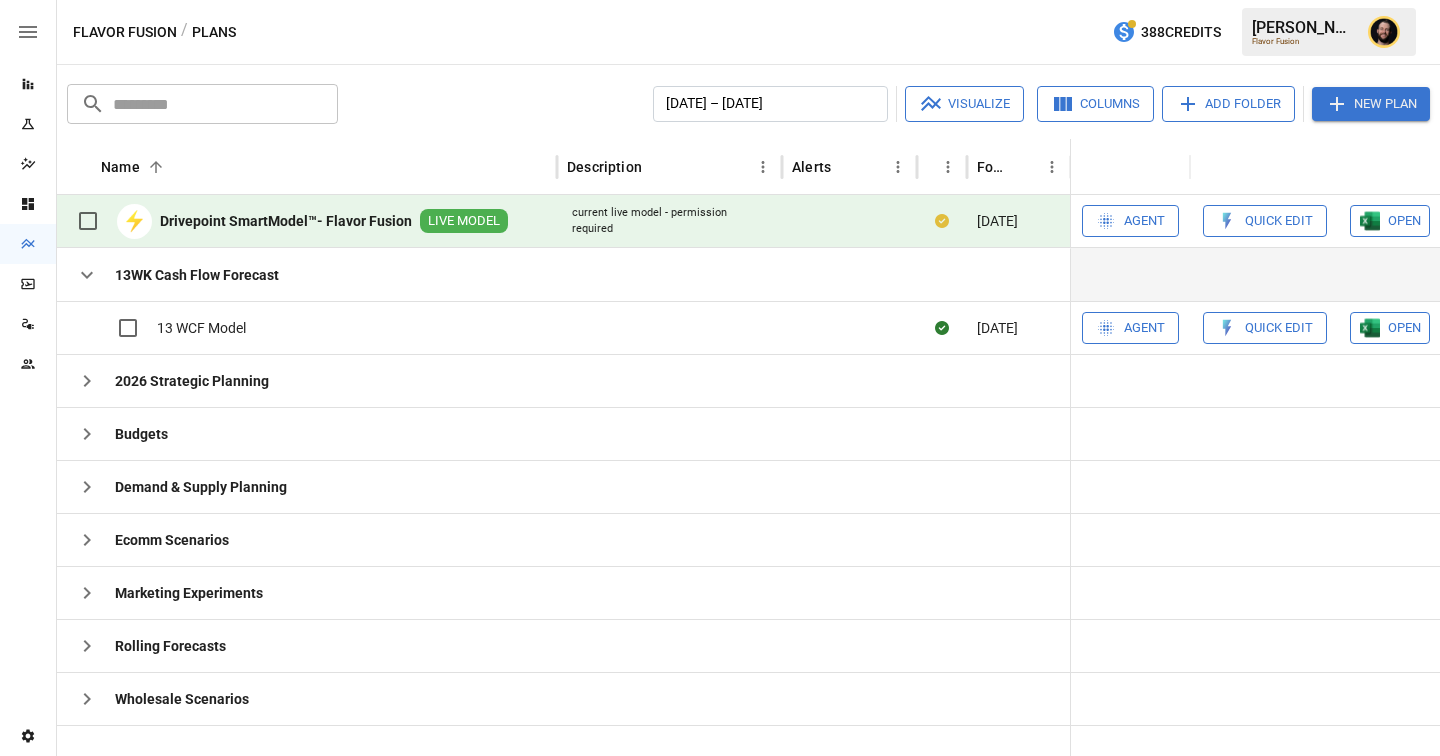 click 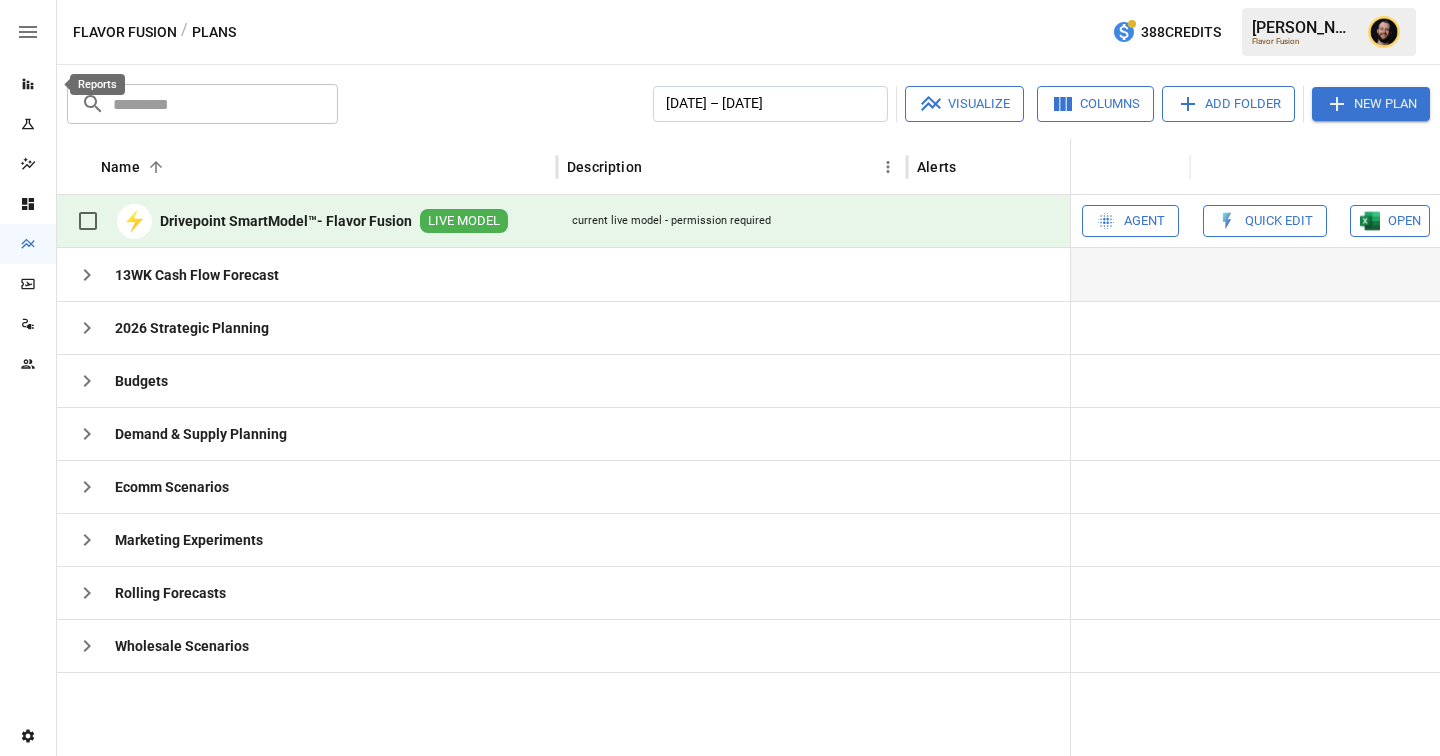click 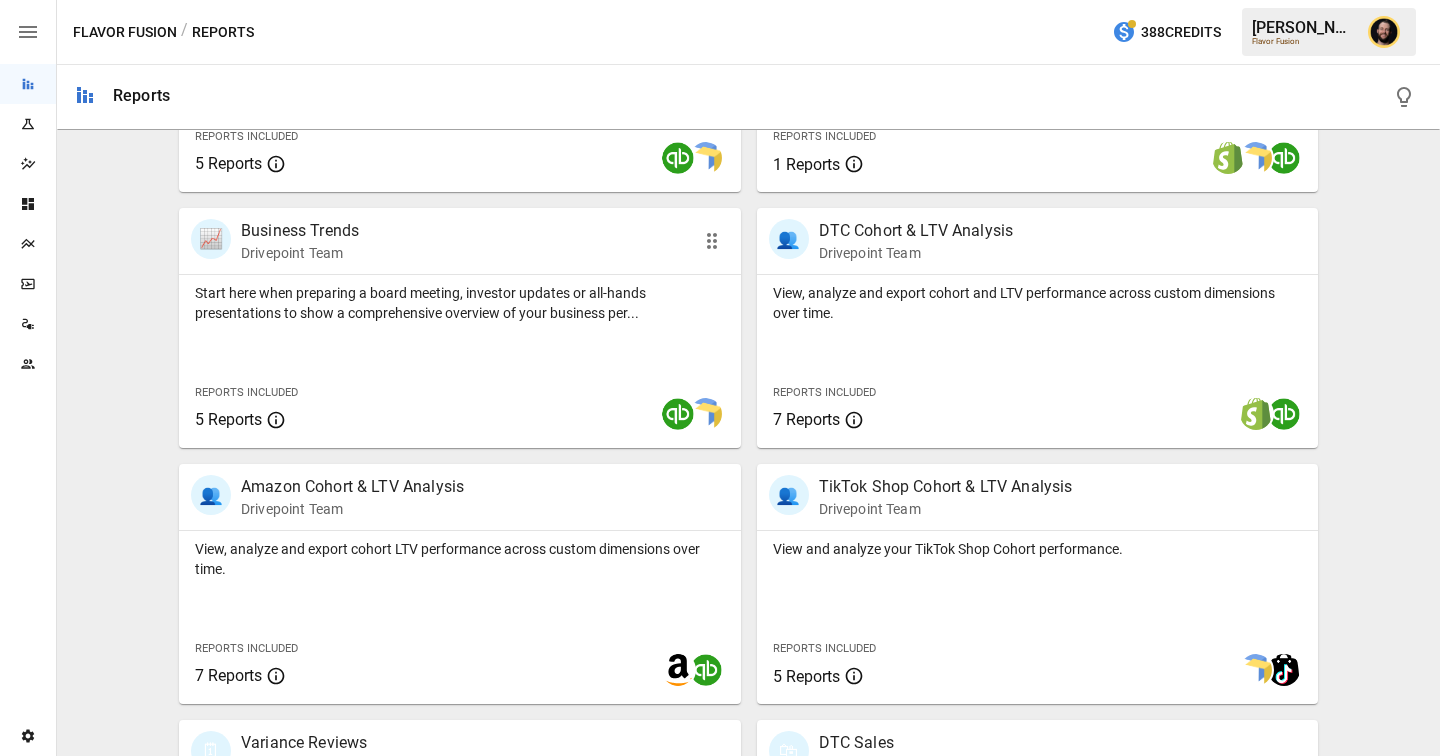 scroll, scrollTop: 584, scrollLeft: 0, axis: vertical 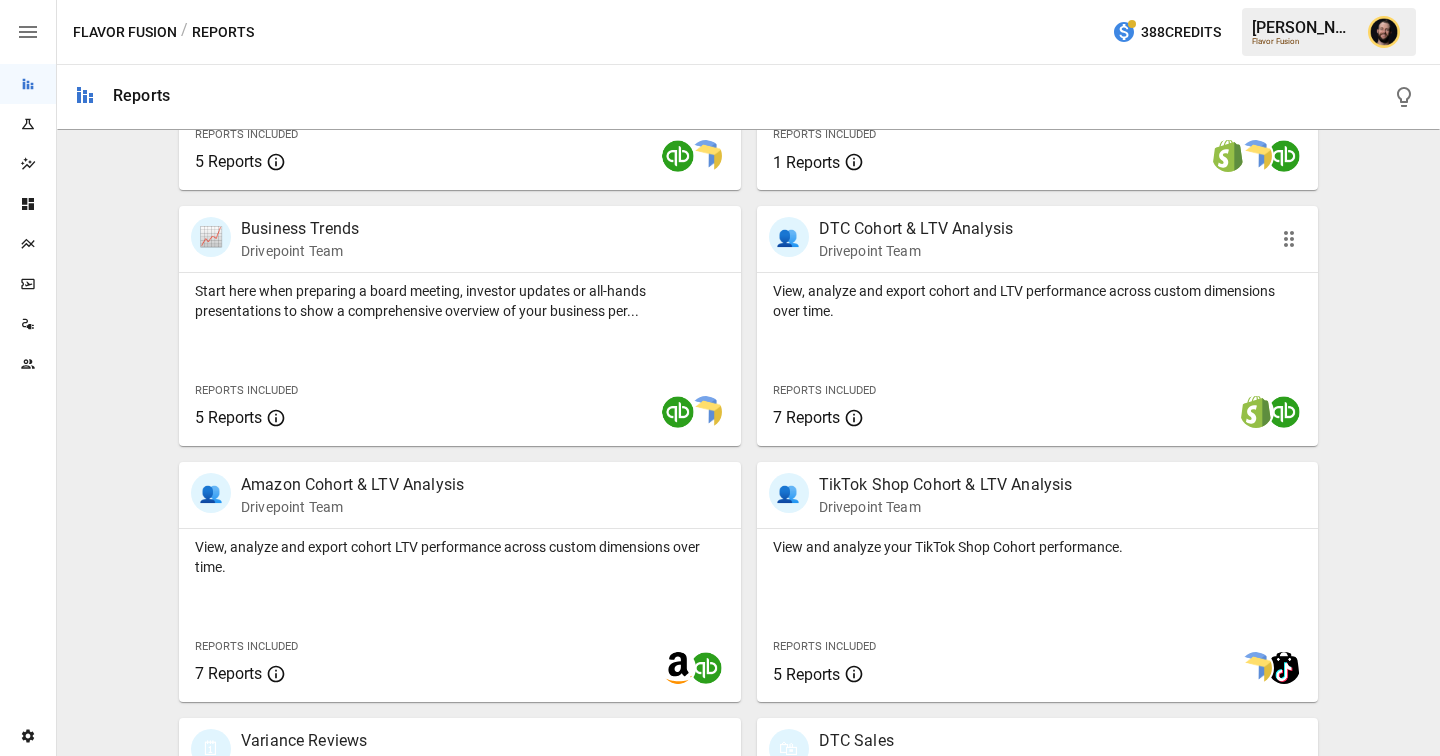 click on "Reports Included 7 Reports" at bounding box center [874, 403] 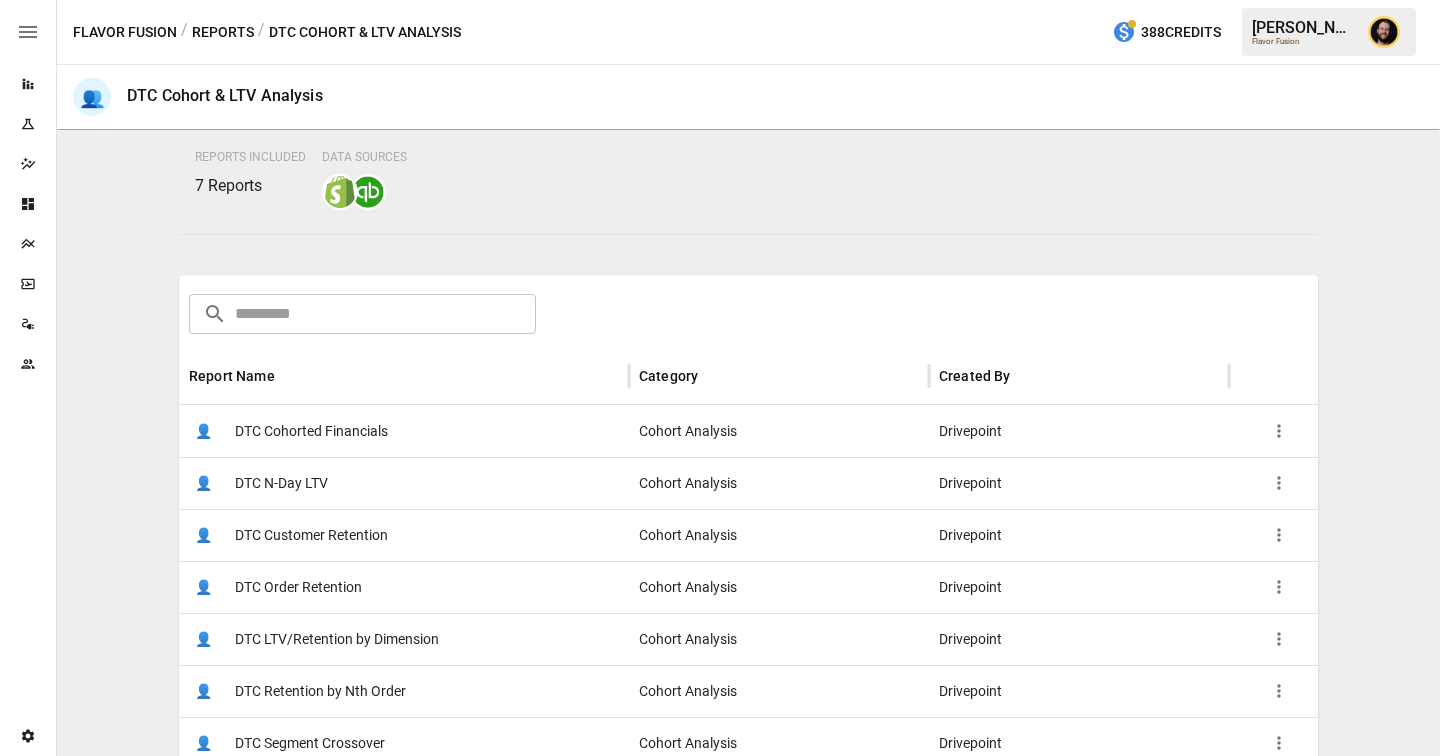 scroll, scrollTop: 190, scrollLeft: 0, axis: vertical 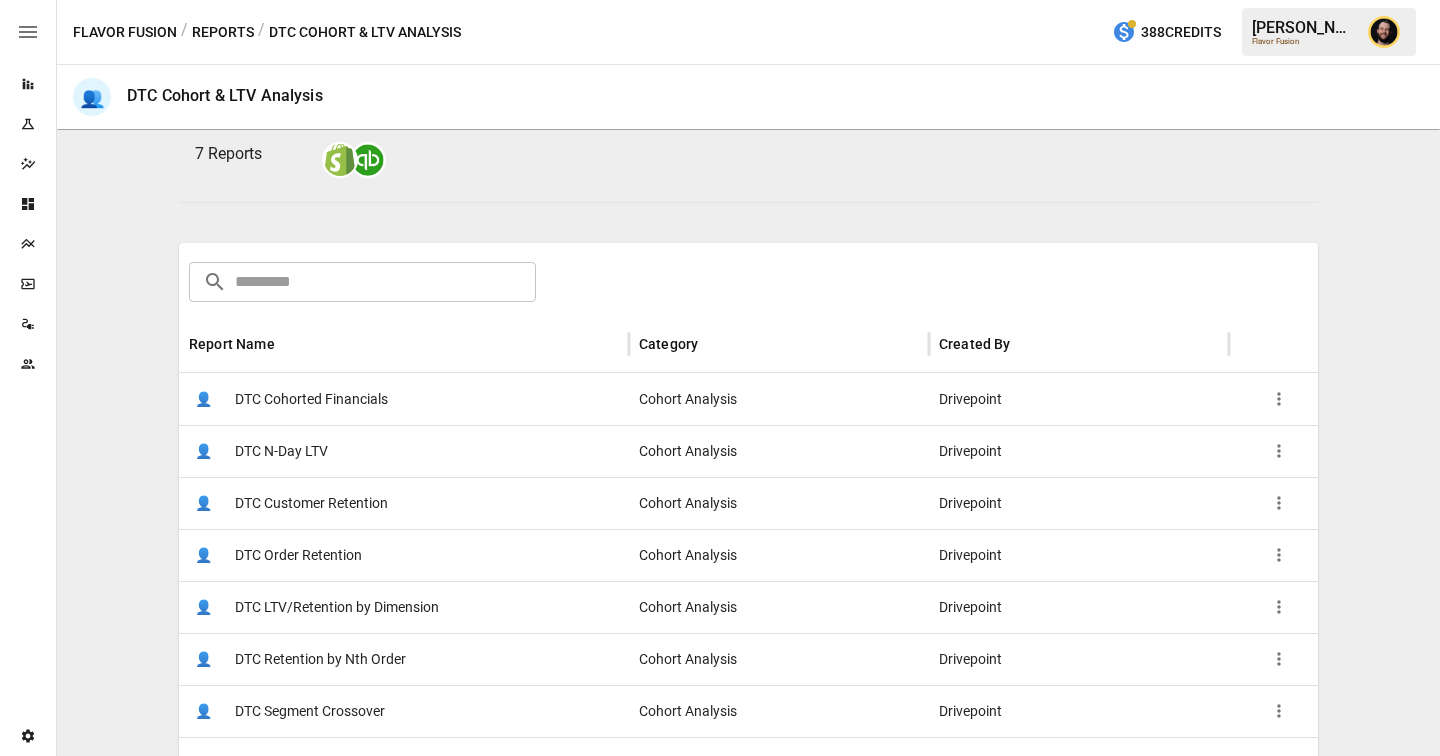 click on "DTC Cohorted Financials" at bounding box center [311, 399] 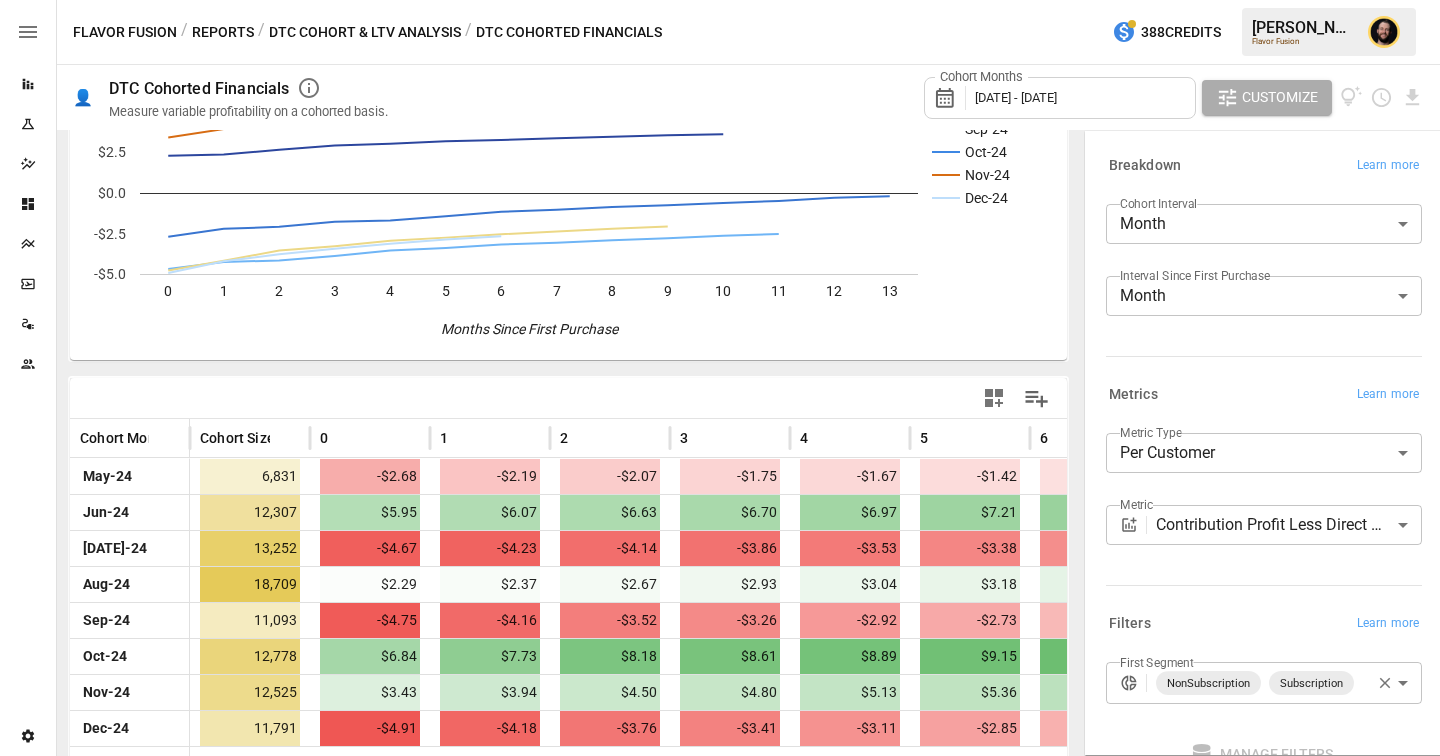 scroll, scrollTop: 208, scrollLeft: 0, axis: vertical 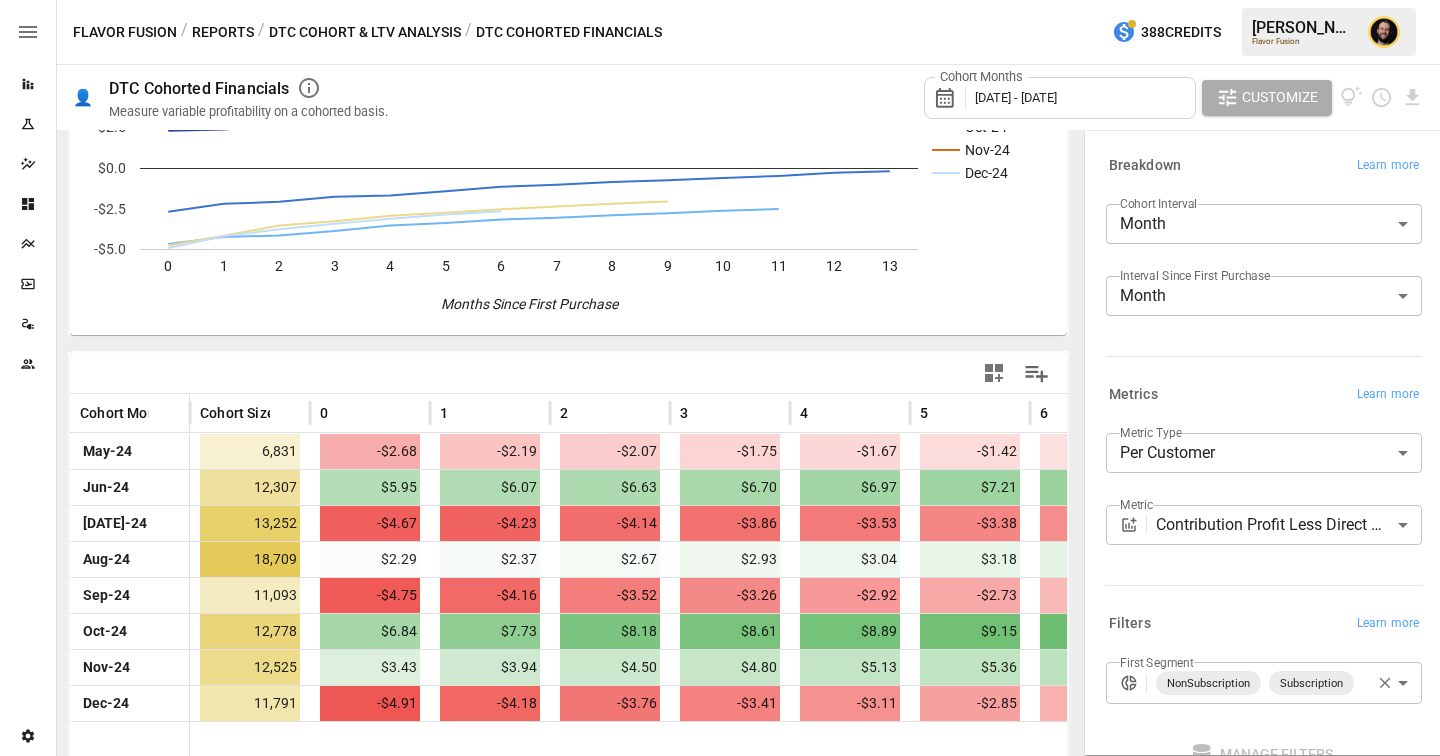click on "Reports Experiments Dazzler Studio Dashboards Plans SmartModel ™ Data Sources Team Settings Flavor Fusion / Reports / DTC Cohort & LTV Analysis / DTC Cohorted Financials 388  Credits [PERSON_NAME] Flavor Fusion 👤 DTC Cohorted Financials Measure variable profitability on a cohorted basis. Cohort Months [DATE] - [DATE] Customize May-24 Jun-24 [DATE]-24 Aug-24 Sep-24 Oct-24 Nov-24 Dec-24 0 1 2 3 4 5 6 7 8 9 10 11 12 13 -$5.0 -$2.5 $0.0 $2.5 $5.0 $7.5 $10.0 Months Since First Purchase Dec-24 Cohort Month  Cohort Size   0   1   2   3   4   5   6   7   [DATE]-24 6,831 -$2.68 -$2.19 -$2.07 -$1.75 -$1.67 -$1.42 -$1.14 -$1.03 -$0.85 Jun-24 12,307 $5.95 $6.07 $6.63 $6.70 $6.97 $7.21 $7.37 $7.53 $7.64 [DATE]-24 13,252 -$4.67 -$4.23 -$4.14 -$3.86 -$3.53 -$3.38 -$3.16 -$3.05 -$2.89 Aug-24 18,709 $2.29 $2.37 $2.67 $2.93 $3.04 $3.18 $3.27 $3.37 $3.47 Sep-24 11,093 -$4.75 -$4.16 -$3.52 -$3.26 -$2.92 -$2.73 -$2.53 -$2.36 -$2.18 Oct-24 12,778 $6.84 $7.73 $8.18 $8.61 $8.89 $9.15 $9.40 $9.65 $9.85 Nov-24 12,525 $3.43 $3.94" at bounding box center (720, 0) 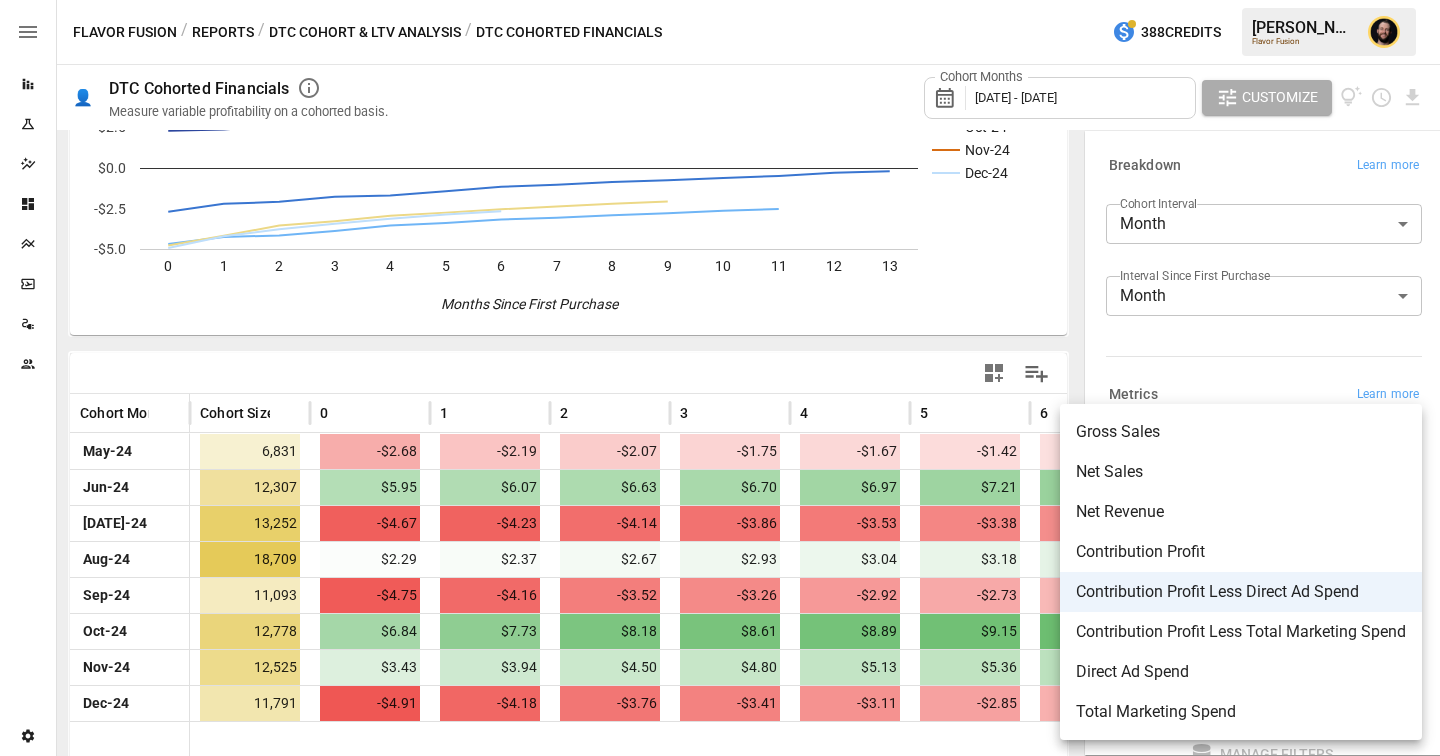 click at bounding box center [720, 378] 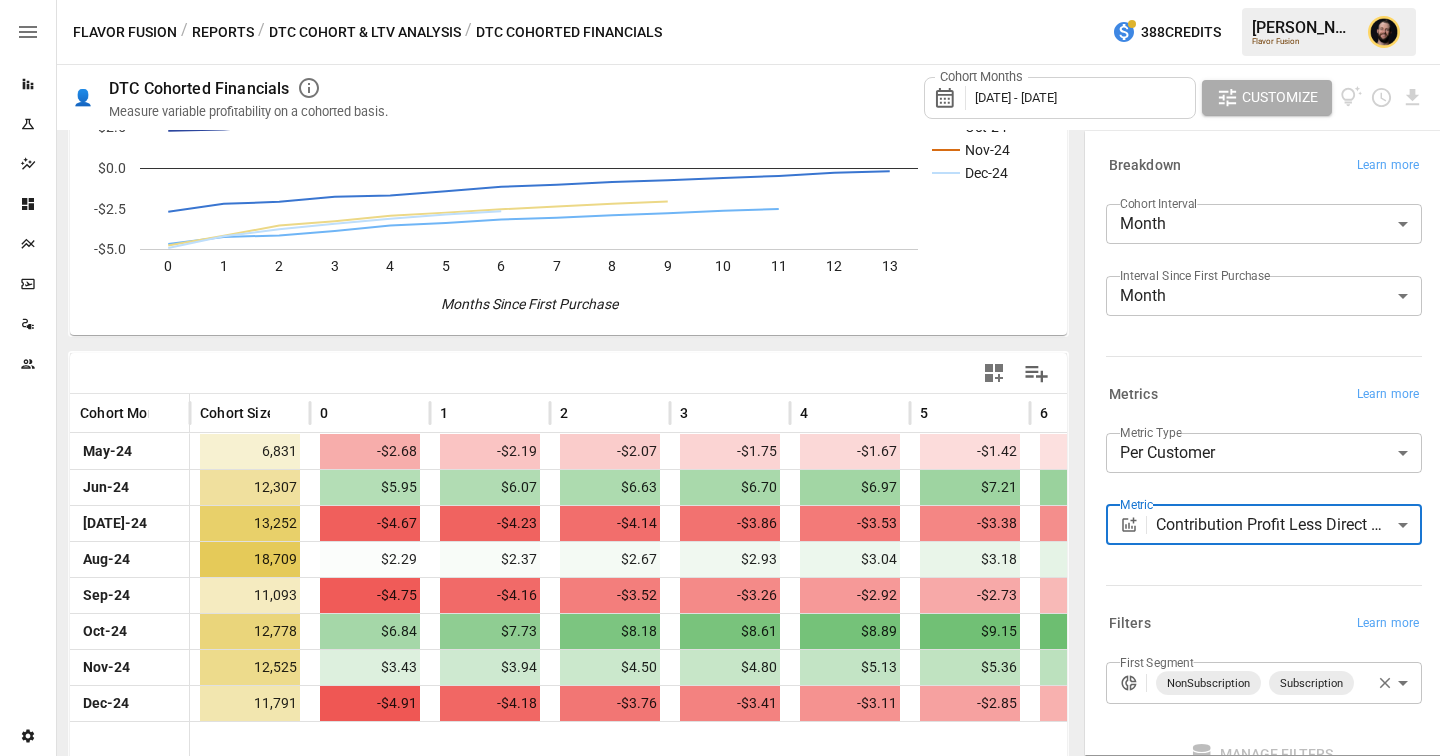 click on "Reports Experiments Dazzler Studio Dashboards Plans SmartModel ™ Data Sources Team Settings Flavor Fusion / Reports / DTC Cohort & LTV Analysis / DTC Cohorted Financials 388  Credits [PERSON_NAME] Flavor Fusion 👤 DTC Cohorted Financials Measure variable profitability on a cohorted basis. Cohort Months [DATE] - [DATE] Customize May-24 Jun-24 [DATE]-24 Aug-24 Sep-24 Oct-24 Nov-24 Dec-24 0 1 2 3 4 5 6 7 8 9 10 11 12 13 -$5.0 -$2.5 $0.0 $2.5 $5.0 $7.5 $10.0 Months Since First Purchase Dec-24 Cohort Month  Cohort Size   0   1   2   3   4   5   6   7   [DATE]-24 6,831 -$2.68 -$2.19 -$2.07 -$1.75 -$1.67 -$1.42 -$1.14 -$1.03 -$0.85 Jun-24 12,307 $5.95 $6.07 $6.63 $6.70 $6.97 $7.21 $7.37 $7.53 $7.64 [DATE]-24 13,252 -$4.67 -$4.23 -$4.14 -$3.86 -$3.53 -$3.38 -$3.16 -$3.05 -$2.89 Aug-24 18,709 $2.29 $2.37 $2.67 $2.93 $3.04 $3.18 $3.27 $3.37 $3.47 Sep-24 11,093 -$4.75 -$4.16 -$3.52 -$3.26 -$2.92 -$2.73 -$2.53 -$2.36 -$2.18 Oct-24 12,778 $6.84 $7.73 $8.18 $8.61 $8.89 $9.15 $9.40 $9.65 $9.85 Nov-24 12,525 $3.43 $3.94" at bounding box center (720, 0) 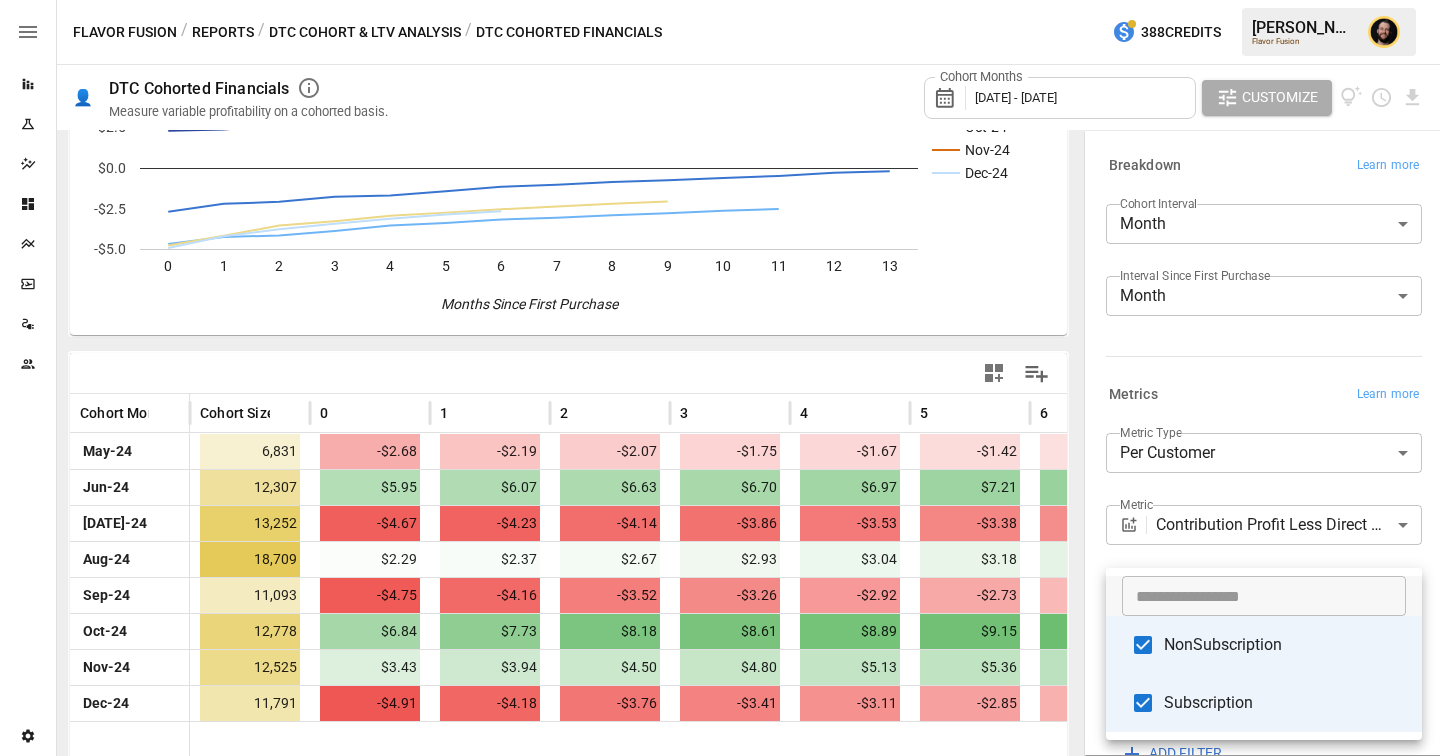 click at bounding box center (720, 378) 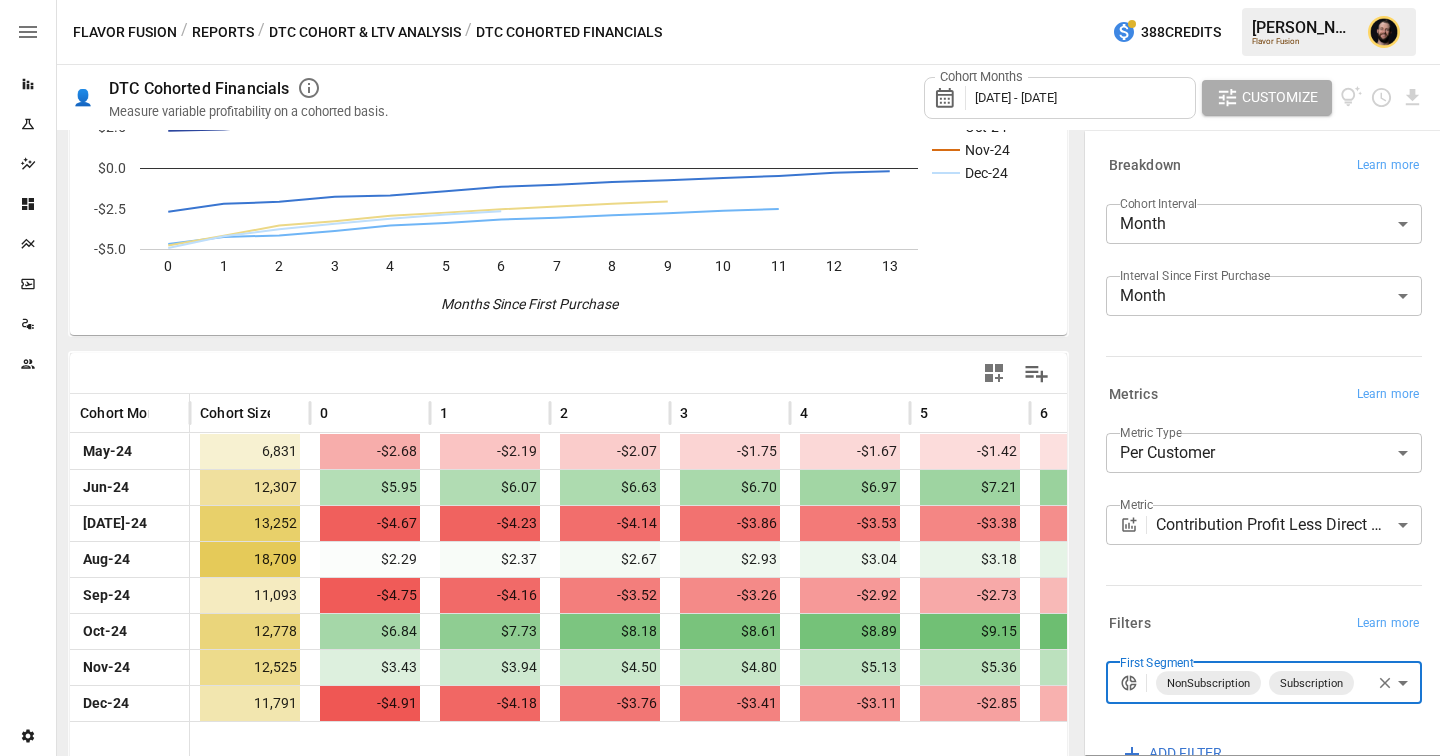 click on "Reports Experiments Dazzler Studio Dashboards Plans SmartModel ™ Data Sources Team Settings Flavor Fusion / Reports / DTC Cohort & LTV Analysis / DTC Cohorted Financials 388  Credits [PERSON_NAME] Flavor Fusion 👤 DTC Cohorted Financials Measure variable profitability on a cohorted basis. Cohort Months [DATE] - [DATE] Customize May-24 Jun-24 [DATE]-24 Aug-24 Sep-24 Oct-24 Nov-24 Dec-24 0 1 2 3 4 5 6 7 8 9 10 11 12 13 -$5.0 -$2.5 $0.0 $2.5 $5.0 $7.5 $10.0 Months Since First Purchase Dec-24 Cohort Month  Cohort Size   0   1   2   3   4   5   6   7   [DATE]-24 6,831 -$2.68 -$2.19 -$2.07 -$1.75 -$1.67 -$1.42 -$1.14 -$1.03 -$0.85 Jun-24 12,307 $5.95 $6.07 $6.63 $6.70 $6.97 $7.21 $7.37 $7.53 $7.64 [DATE]-24 13,252 -$4.67 -$4.23 -$4.14 -$3.86 -$3.53 -$3.38 -$3.16 -$3.05 -$2.89 Aug-24 18,709 $2.29 $2.37 $2.67 $2.93 $3.04 $3.18 $3.27 $3.37 $3.47 Sep-24 11,093 -$4.75 -$4.16 -$3.52 -$3.26 -$2.92 -$2.73 -$2.53 -$2.36 -$2.18 Oct-24 12,778 $6.84 $7.73 $8.18 $8.61 $8.89 $9.15 $9.40 $9.65 $9.85 Nov-24 12,525 $3.43 $3.94" at bounding box center (720, 0) 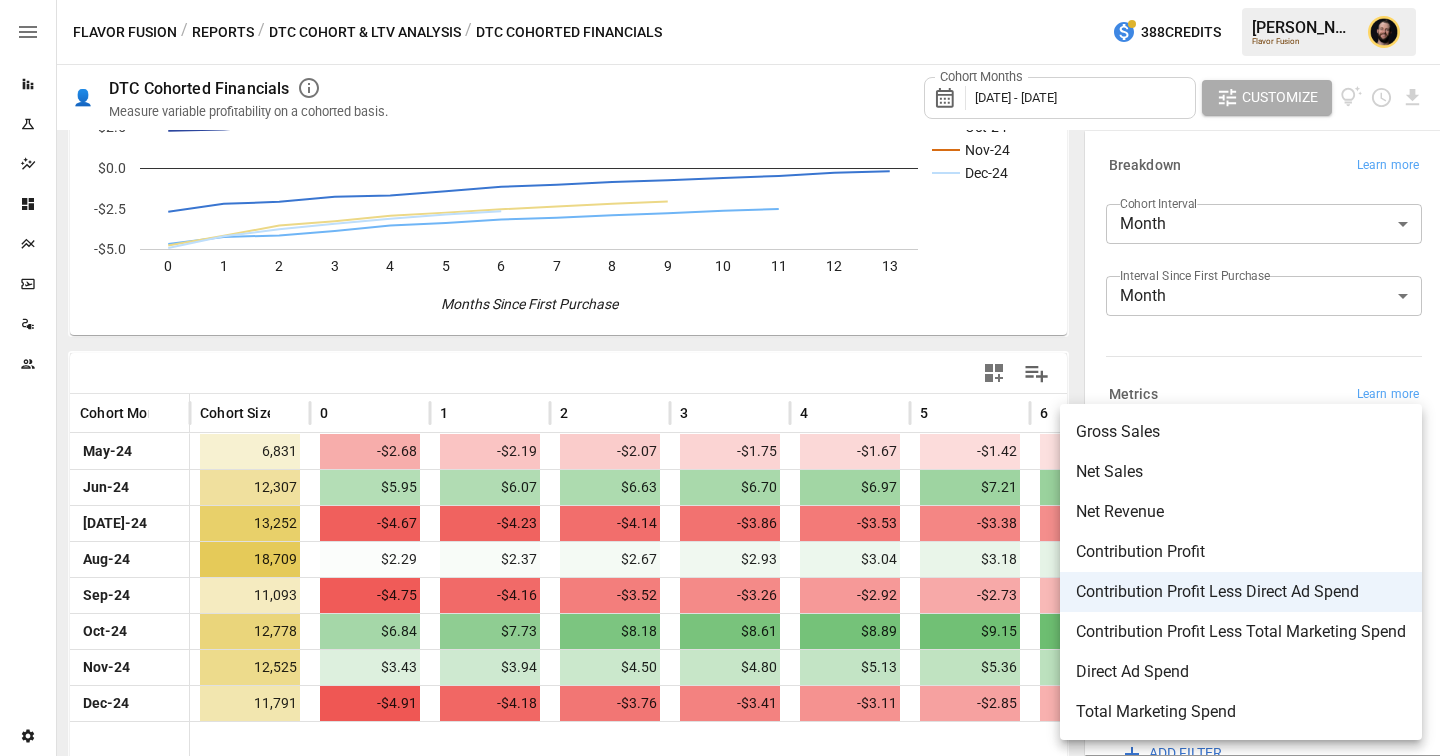 click on "Net Revenue" at bounding box center (1241, 512) 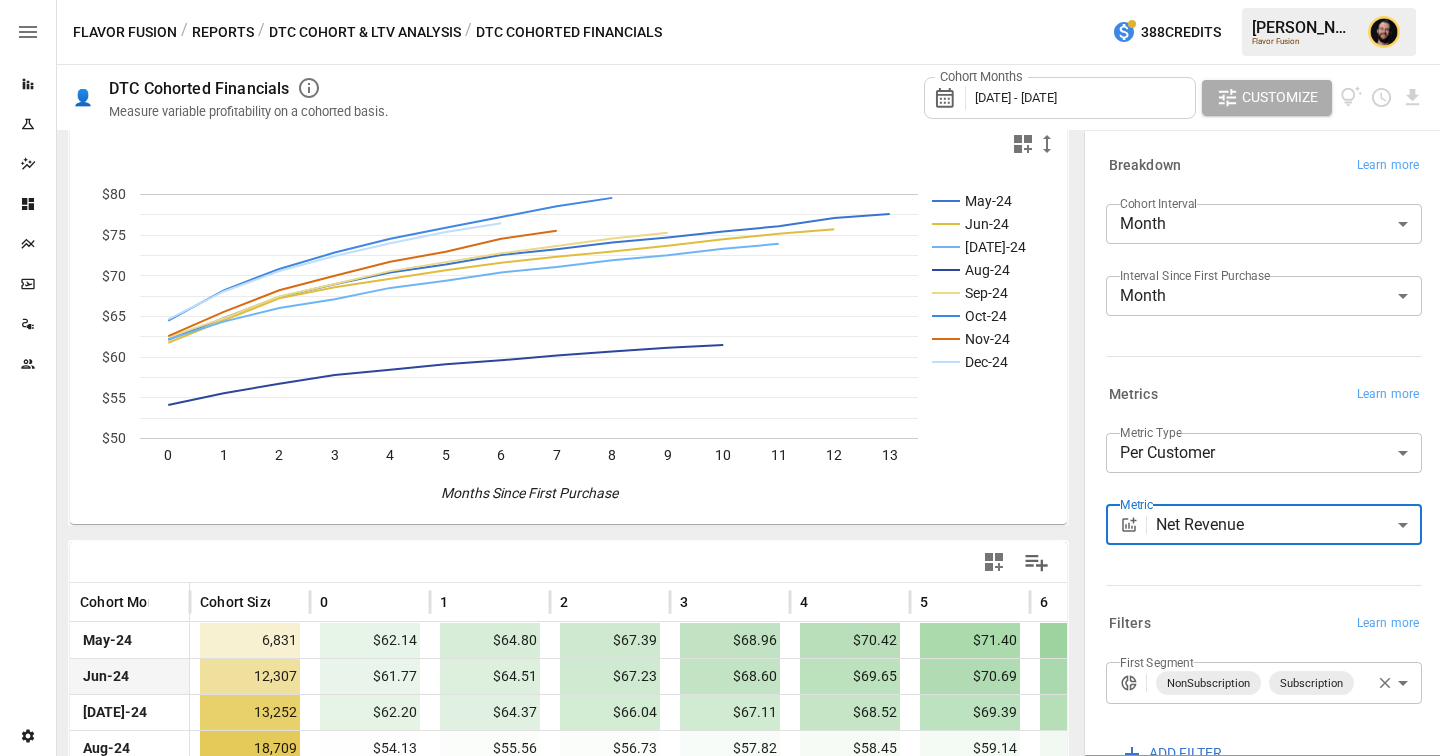 scroll, scrollTop: 195, scrollLeft: 0, axis: vertical 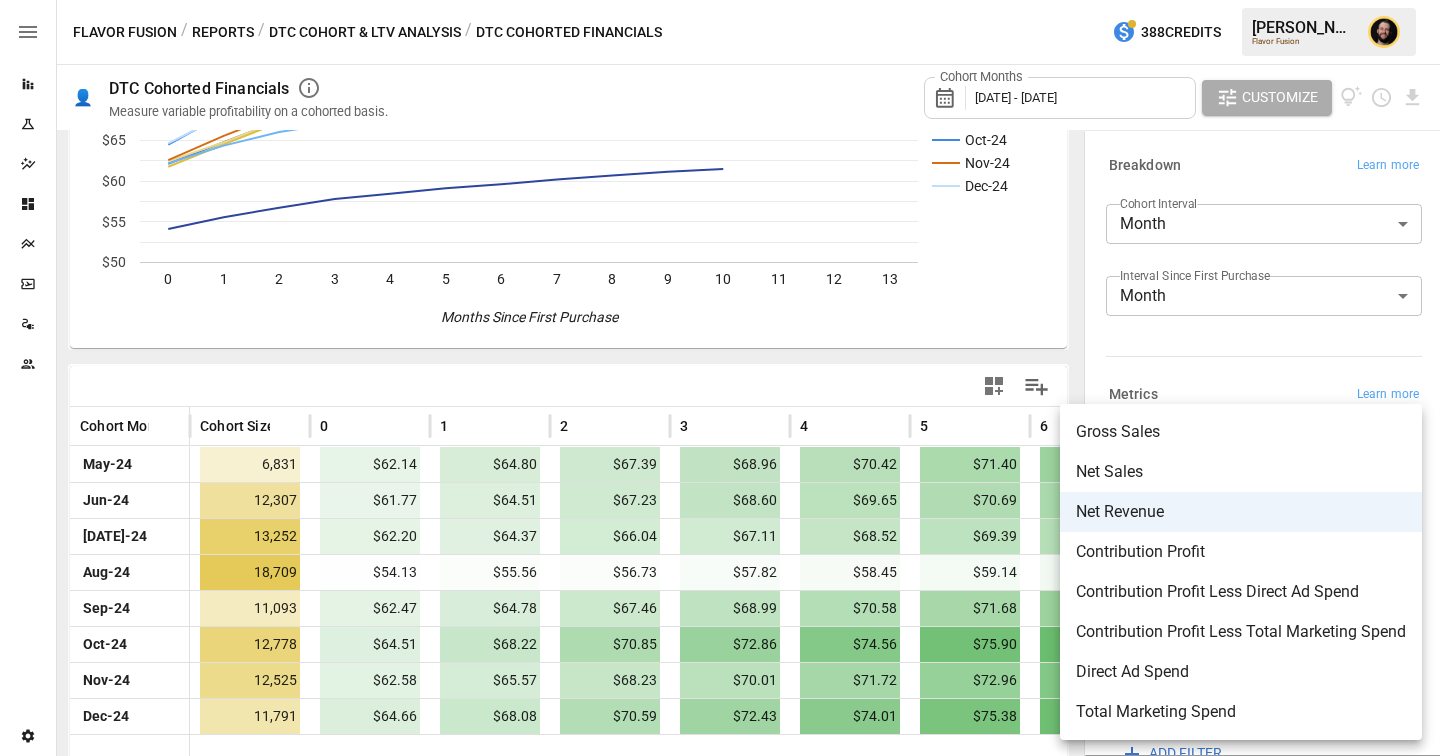 click on "Reports Experiments Dazzler Studio Dashboards Plans SmartModel ™ Data Sources Team Settings Flavor Fusion / Reports / DTC Cohort & LTV Analysis / DTC Cohorted Financials 388  Credits [PERSON_NAME] Flavor Fusion 👤 DTC Cohorted Financials Measure variable profitability on a cohorted basis. Cohort Months [DATE] - [DATE] Customize May-24 Jun-24 [DATE]-24 Aug-24 Sep-24 Oct-24 Nov-24 Dec-24 0 1 2 3 4 5 6 7 8 9 10 11 12 13 $50 $55 $60 $65 $70 $75 $80 Months Since First Purchase $80 Cohort Month  Cohort Size   0   1   2   3   4   5   6   7   [DATE]-24 6,831 $62.14 $64.80 $67.39 $68.96 $70.42 $71.40 $72.57 $73.26 $74.09 Jun-24 12,307 $61.77 $64.51 $67.23 $68.60 $69.65 $70.69 $71.61 $72.35 $73.00 [DATE]-24 13,252 $62.20 $64.37 $66.04 $67.11 $68.52 $69.39 $70.42 $71.09 $71.92 Aug-24 18,709 $54.13 $55.56 $56.73 $57.82 $58.45 $59.14 $59.62 $60.20 $60.69 Sep-24 11,093 $62.47 $64.78 $67.46 $68.99 $70.58 $71.68 $72.77 $73.67 $74.58 Oct-24 12,778 $64.51 $68.22 $70.85 $72.86 $74.56 $75.90 $77.23 $78.55 $79.58 Nov-24 12,525" at bounding box center [720, 0] 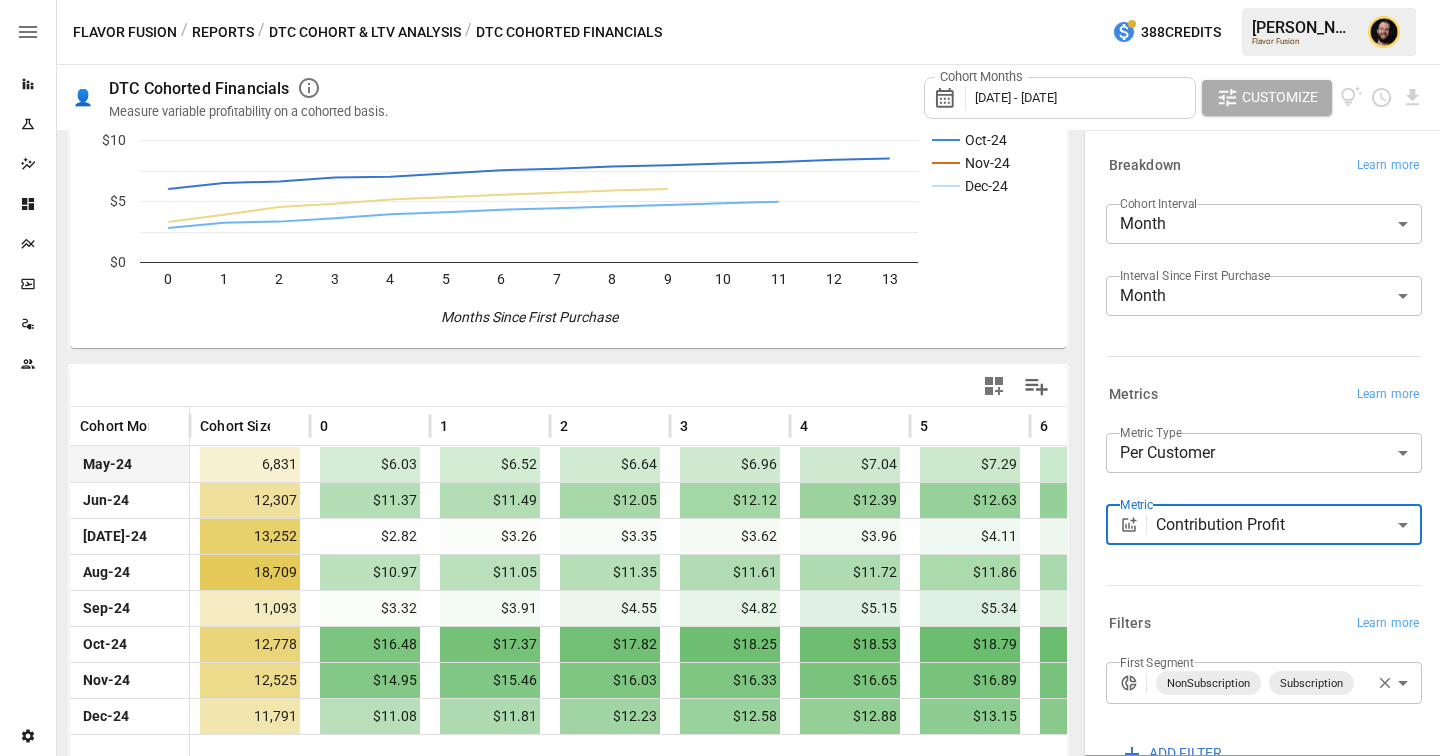 scroll, scrollTop: 218, scrollLeft: 0, axis: vertical 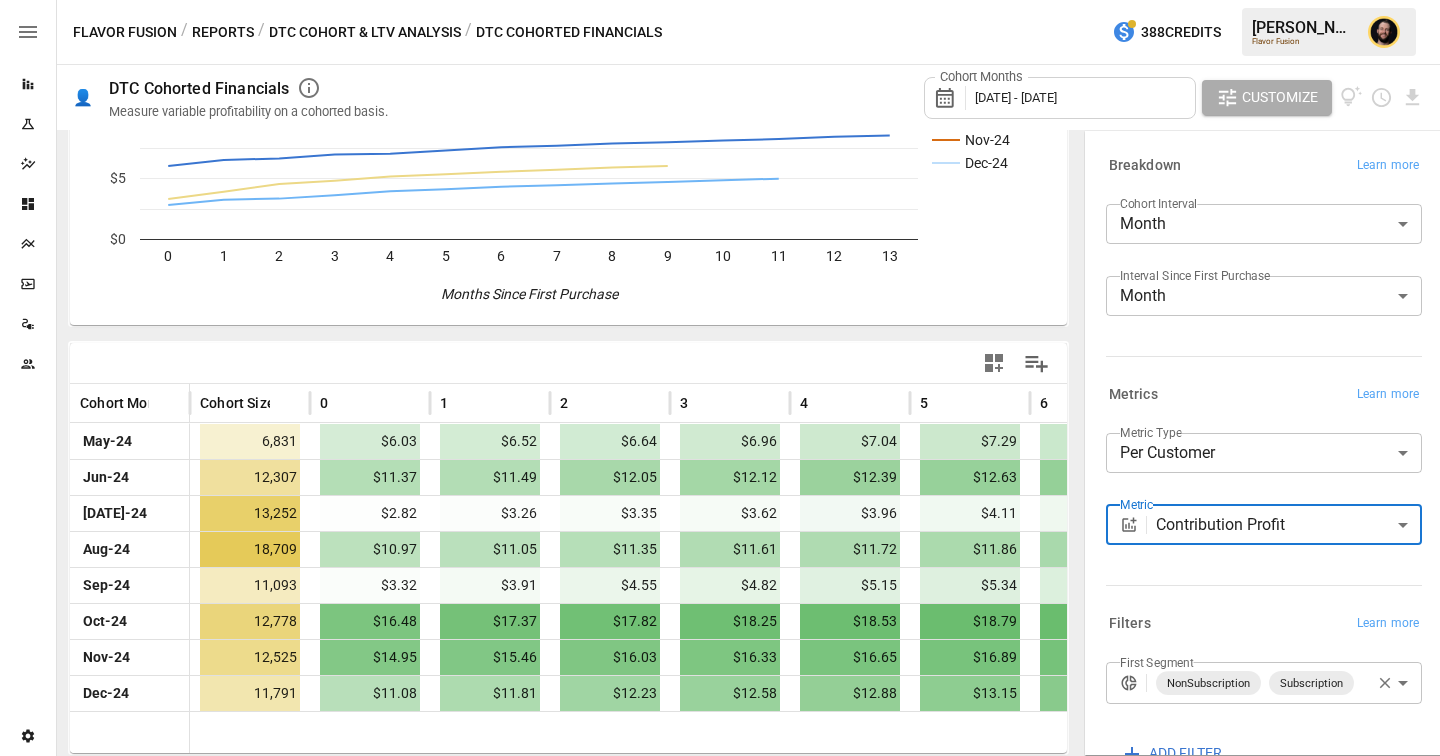 click on "Reports Experiments Dazzler Studio Dashboards Plans SmartModel ™ Data Sources Team Settings Flavor Fusion / Reports / DTC Cohort & LTV Analysis / DTC Cohorted Financials 388  Credits [PERSON_NAME] Flavor Fusion 👤 DTC Cohorted Financials Measure variable profitability on a cohorted basis. Cohort Months [DATE] - [DATE] Customize May-24 Jun-24 [DATE]-24 Aug-24 Sep-24 Oct-24 Nov-24 Dec-24 0 1 2 3 4 5 6 7 8 9 10 11 12 13 $0 $5 $10 $15 $20 Months Since First Purchase $20 Cohort Month  Cohort Size   0   1   2   3   4   5   6   7   [DATE]-24 6,831 $6.03 $6.52 $6.64 $6.96 $7.04 $7.29 $7.57 $7.69 $7.86 Jun-24 12,307 $11.37 $11.49 $12.05 $12.12 $12.39 $12.63 $12.79 $12.95 $13.06 [DATE]-24 13,252 $2.82 $3.26 $3.35 $3.62 $3.96 $4.11 $4.33 $4.44 $4.60 Aug-24 18,709 $10.97 $11.05 $11.35 $11.61 $11.72 $11.86 $11.95 $12.05 $12.15 Sep-24 11,093 $3.32 $3.91 $4.55 $4.82 $5.15 $5.34 $5.55 $5.72 $5.89 Oct-24 12,778 $16.48 $17.37 $17.82 $18.25 $18.53 $18.79 $19.04 $19.29 $19.49 Nov-24 12,525 $14.95 $15.46 $16.03 $16.33 $16.65" at bounding box center [720, 0] 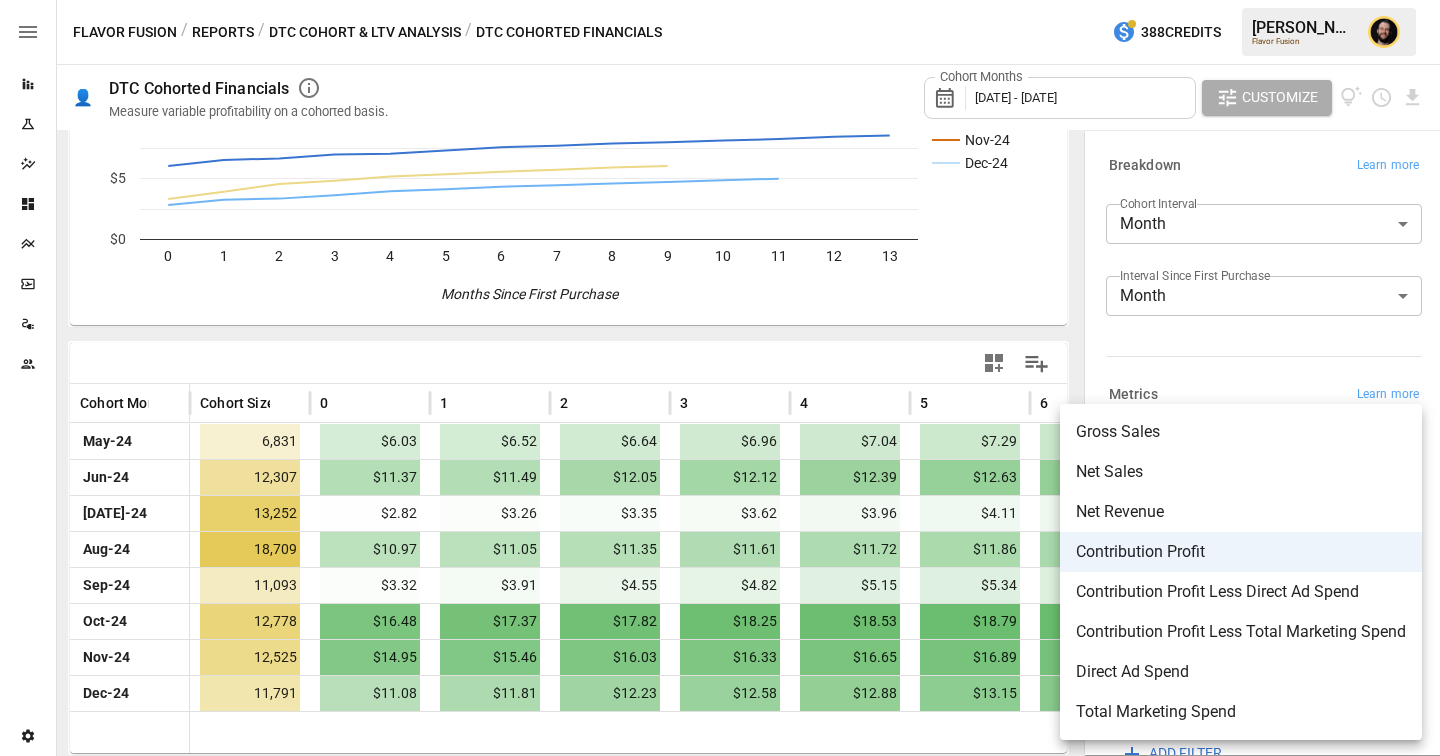 click on "Contribution Profit Less Direct Ad Spend" at bounding box center [1241, 592] 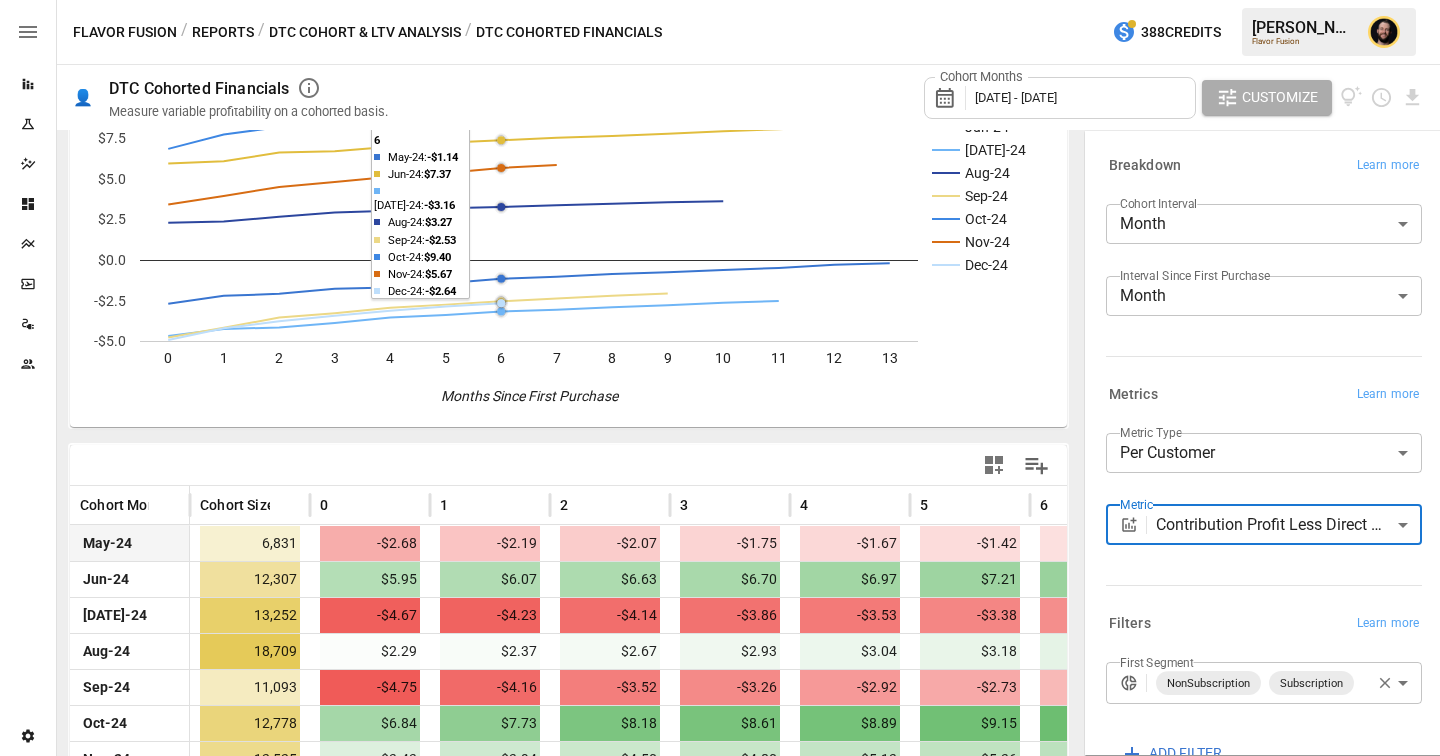 scroll, scrollTop: 218, scrollLeft: 0, axis: vertical 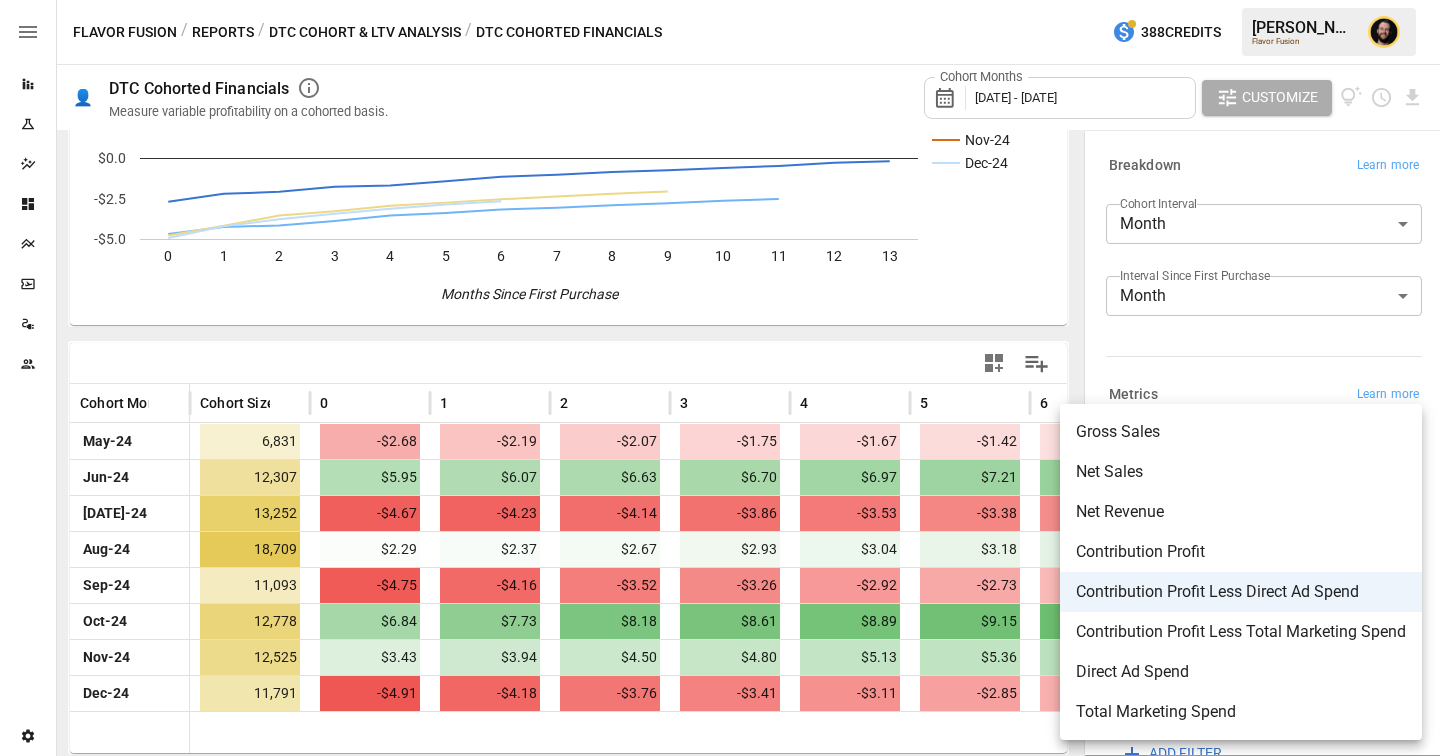click on "Reports Experiments Dazzler Studio Dashboards Plans SmartModel ™ Data Sources Team Settings Flavor Fusion / Reports / DTC Cohort & LTV Analysis / DTC Cohorted Financials 388  Credits [PERSON_NAME] Flavor Fusion 👤 DTC Cohorted Financials Measure variable profitability on a cohorted basis. Cohort Months [DATE] - [DATE] Customize May-24 Jun-24 [DATE]-24 Aug-24 Sep-24 Oct-24 Nov-24 Dec-24 0 1 2 3 4 5 6 7 8 9 10 11 12 13 -$5.0 -$2.5 $0.0 $2.5 $5.0 $7.5 $10.0 Months Since First Purchase $20 Cohort Month  Cohort Size   0   1   2   3   4   5   6   7   [DATE]-24 6,831 -$2.68 -$2.19 -$2.07 -$1.75 -$1.67 -$1.42 -$1.14 -$1.03 -$0.85 Jun-24 12,307 $5.95 $6.07 $6.63 $6.70 $6.97 $7.21 $7.37 $7.53 $7.64 [DATE]-24 13,252 -$4.67 -$4.23 -$4.14 -$3.86 -$3.53 -$3.38 -$3.16 -$3.05 -$2.89 Aug-24 18,709 $2.29 $2.37 $2.67 $2.93 $3.04 $3.18 $3.27 $3.37 $3.47 Sep-24 11,093 -$4.75 -$4.16 -$3.52 -$3.26 -$2.92 -$2.73 -$2.53 -$2.36 -$2.18 Oct-24 12,778 $6.84 $7.73 $8.18 $8.61 $8.89 $9.15 $9.40 $9.65 $9.85 Nov-24 12,525 $3.43 $3.94 $4.50" at bounding box center [720, 0] 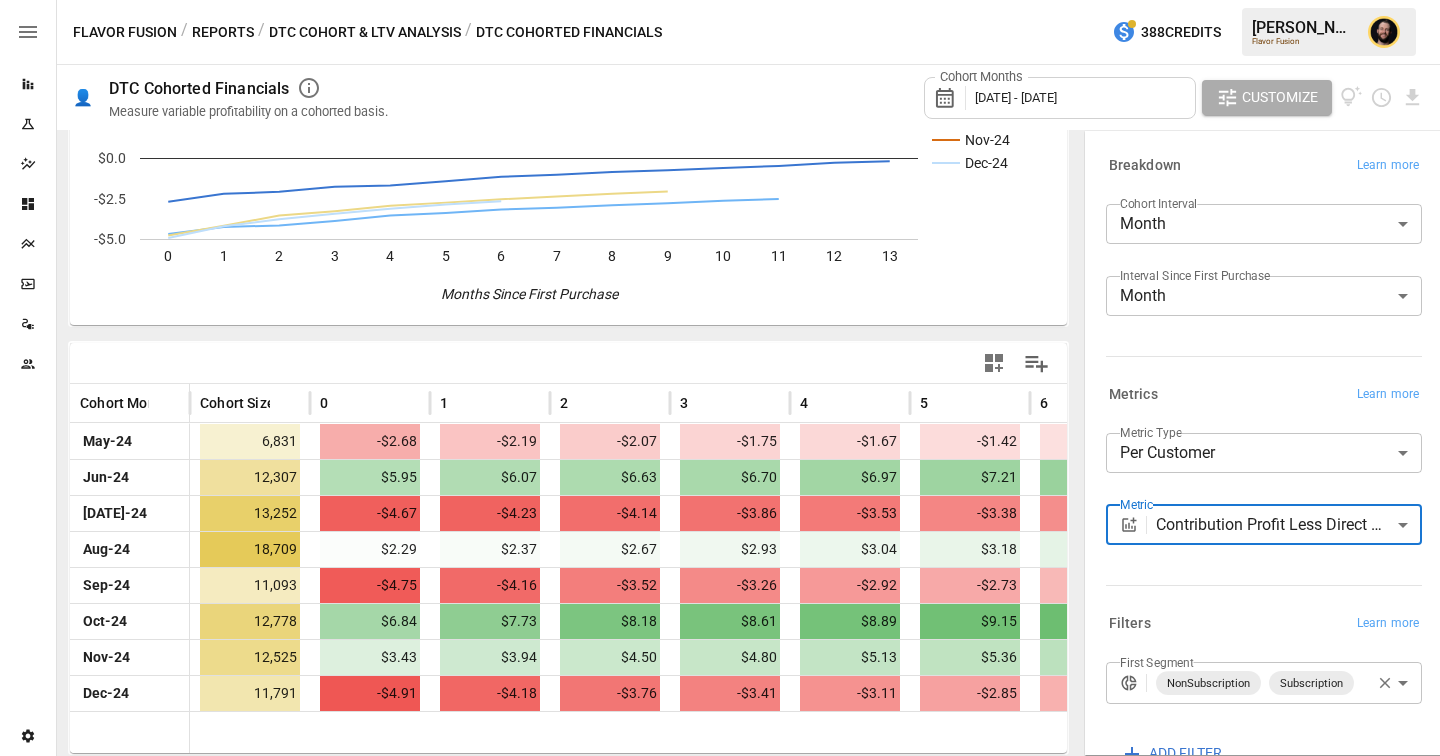 click on "**********" at bounding box center [1260, 521] 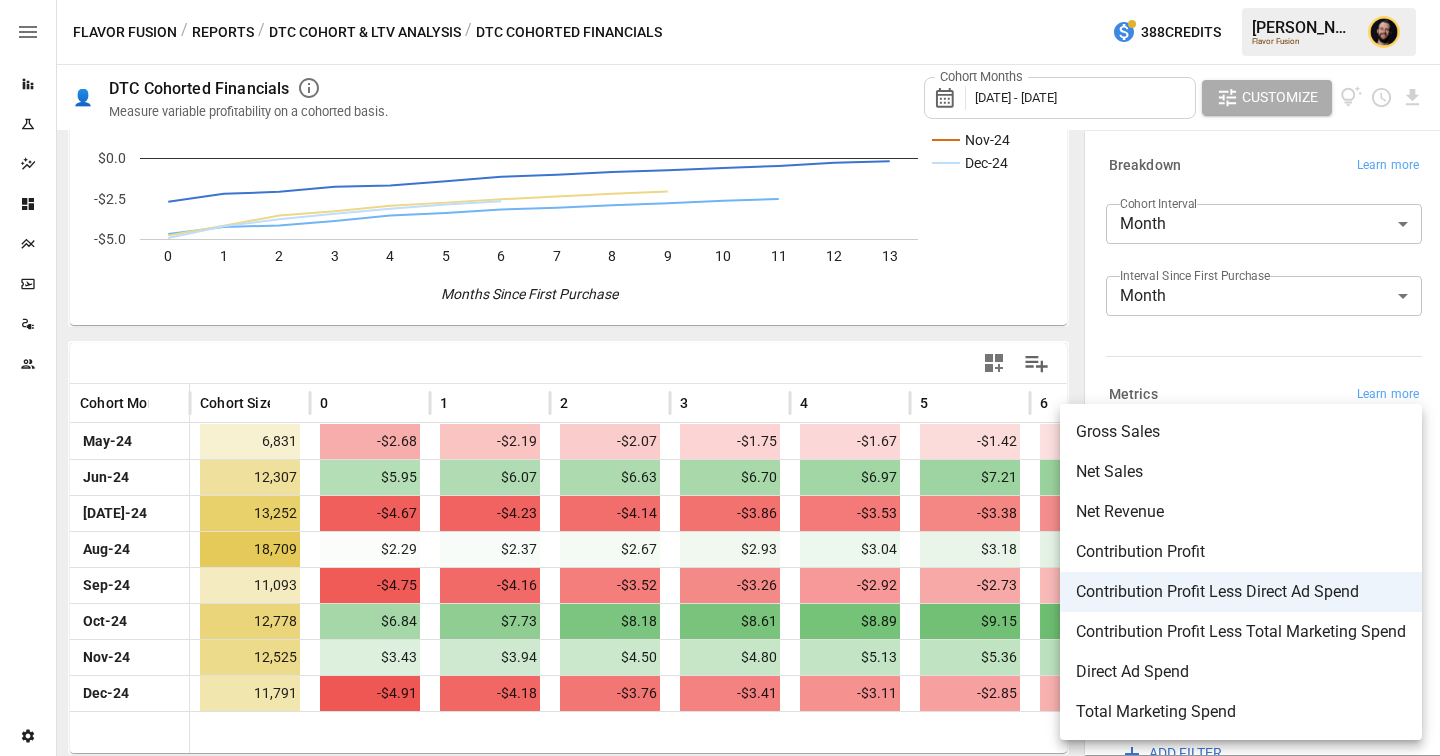 click on "Reports Experiments Dazzler Studio Dashboards Plans SmartModel ™ Data Sources Team Settings Flavor Fusion / Reports / DTC Cohort & LTV Analysis / DTC Cohorted Financials 388  Credits [PERSON_NAME] Flavor Fusion 👤 DTC Cohorted Financials Measure variable profitability on a cohorted basis. Cohort Months [DATE] - [DATE] Customize May-24 Jun-24 [DATE]-24 Aug-24 Sep-24 Oct-24 Nov-24 Dec-24 0 1 2 3 4 5 6 7 8 9 10 11 12 13 -$5.0 -$2.5 $0.0 $2.5 $5.0 $7.5 $10.0 Months Since First Purchase $20 Cohort Month  Cohort Size   0   1   2   3   4   5   6   7   [DATE]-24 6,831 -$2.68 -$2.19 -$2.07 -$1.75 -$1.67 -$1.42 -$1.14 -$1.03 -$0.85 Jun-24 12,307 $5.95 $6.07 $6.63 $6.70 $6.97 $7.21 $7.37 $7.53 $7.64 [DATE]-24 13,252 -$4.67 -$4.23 -$4.14 -$3.86 -$3.53 -$3.38 -$3.16 -$3.05 -$2.89 Aug-24 18,709 $2.29 $2.37 $2.67 $2.93 $3.04 $3.18 $3.27 $3.37 $3.47 Sep-24 11,093 -$4.75 -$4.16 -$3.52 -$3.26 -$2.92 -$2.73 -$2.53 -$2.36 -$2.18 Oct-24 12,778 $6.84 $7.73 $8.18 $8.61 $8.89 $9.15 $9.40 $9.65 $9.85 Nov-24 12,525 $3.43 $3.94 $4.50" at bounding box center [720, 0] 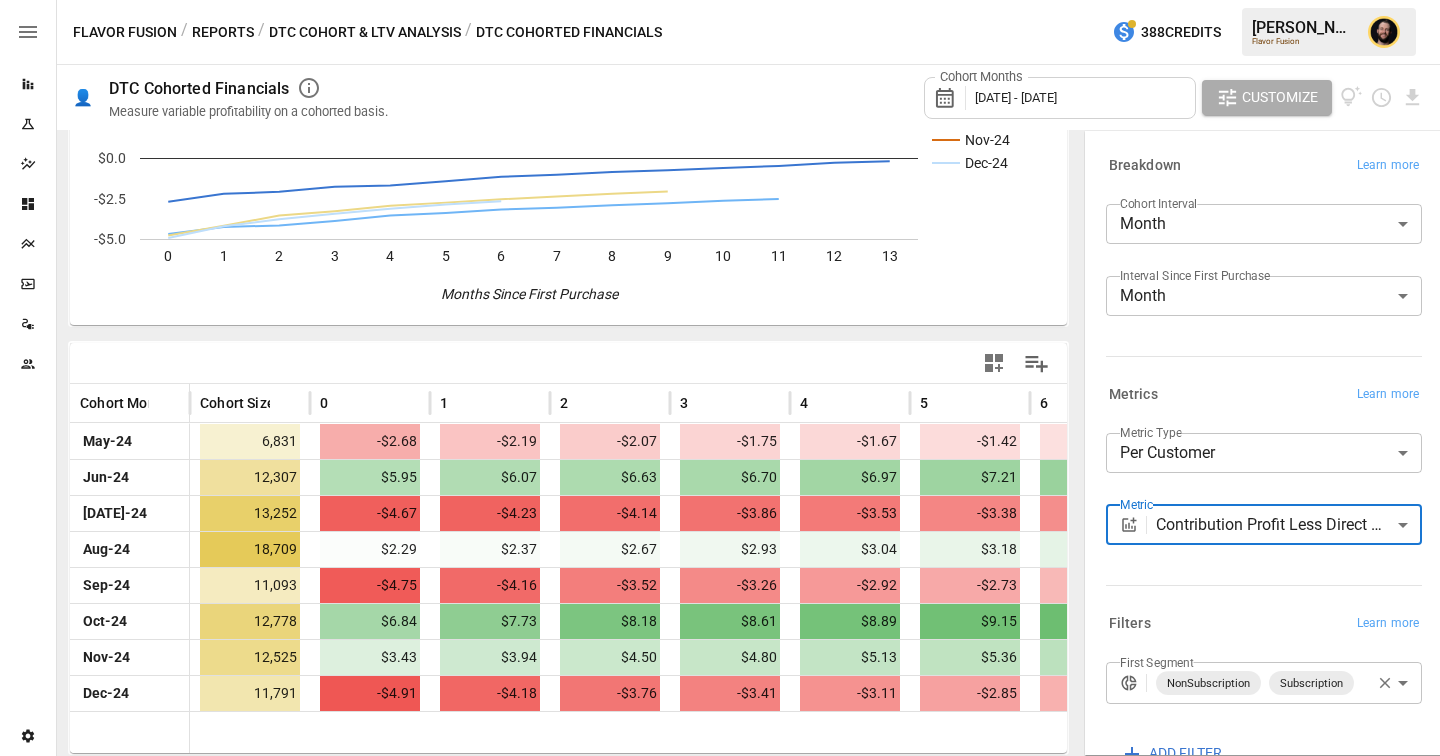 click on "Reports Experiments Dazzler Studio Dashboards Plans SmartModel ™ Data Sources Team Settings Flavor Fusion / Reports / DTC Cohort & LTV Analysis / DTC Cohorted Financials 388  Credits [PERSON_NAME] Flavor Fusion 👤 DTC Cohorted Financials Measure variable profitability on a cohorted basis. Cohort Months [DATE] - [DATE] Customize May-24 Jun-24 [DATE]-24 Aug-24 Sep-24 Oct-24 Nov-24 Dec-24 0 1 2 3 4 5 6 7 8 9 10 11 12 13 -$5.0 -$2.5 $0.0 $2.5 $5.0 $7.5 $10.0 Months Since First Purchase $20 Cohort Month  Cohort Size   0   1   2   3   4   5   6   7   [DATE]-24 6,831 -$2.68 -$2.19 -$2.07 -$1.75 -$1.67 -$1.42 -$1.14 -$1.03 -$0.85 Jun-24 12,307 $5.95 $6.07 $6.63 $6.70 $6.97 $7.21 $7.37 $7.53 $7.64 [DATE]-24 13,252 -$4.67 -$4.23 -$4.14 -$3.86 -$3.53 -$3.38 -$3.16 -$3.05 -$2.89 Aug-24 18,709 $2.29 $2.37 $2.67 $2.93 $3.04 $3.18 $3.27 $3.37 $3.47 Sep-24 11,093 -$4.75 -$4.16 -$3.52 -$3.26 -$2.92 -$2.73 -$2.53 -$2.36 -$2.18 Oct-24 12,778 $6.84 $7.73 $8.18 $8.61 $8.89 $9.15 $9.40 $9.65 $9.85 Nov-24 12,525 $3.43 $3.94 $4.50" at bounding box center [720, 0] 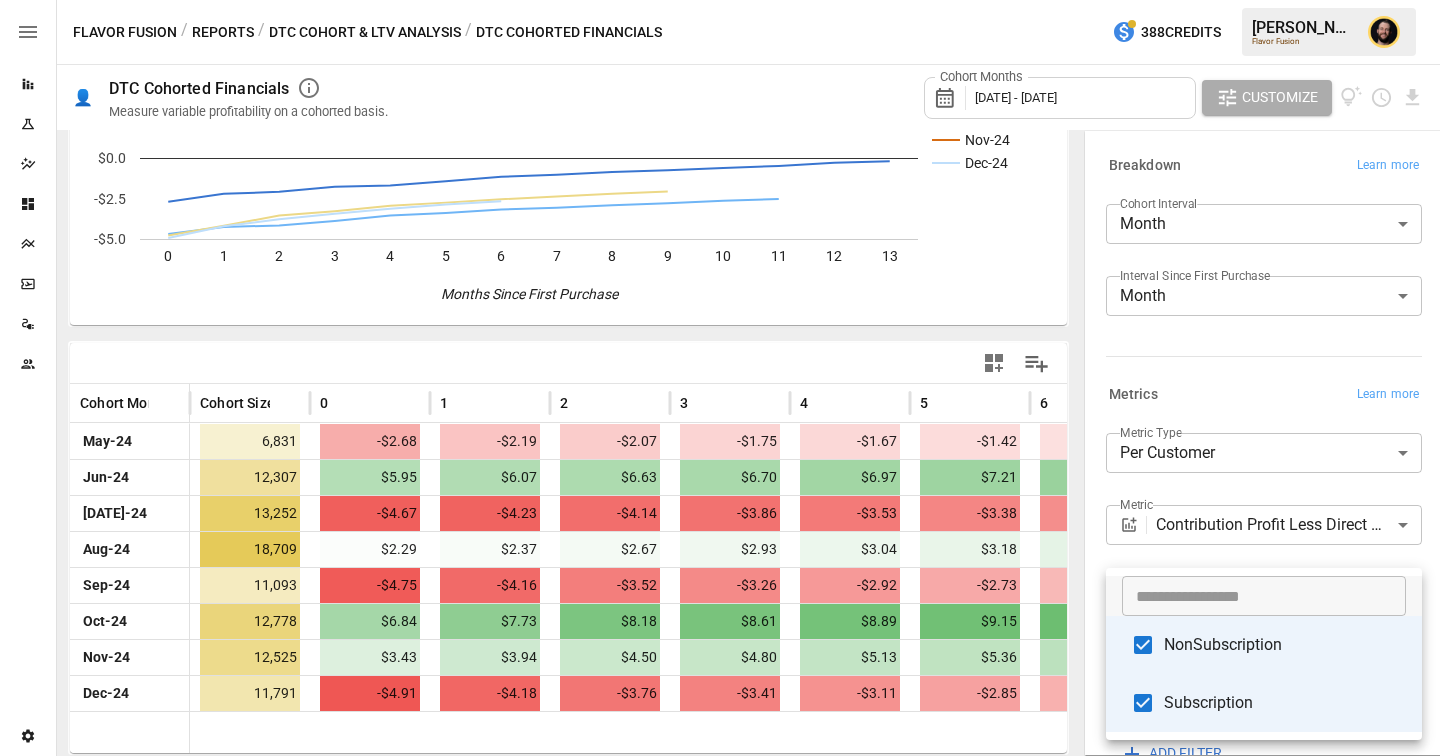 type on "**********" 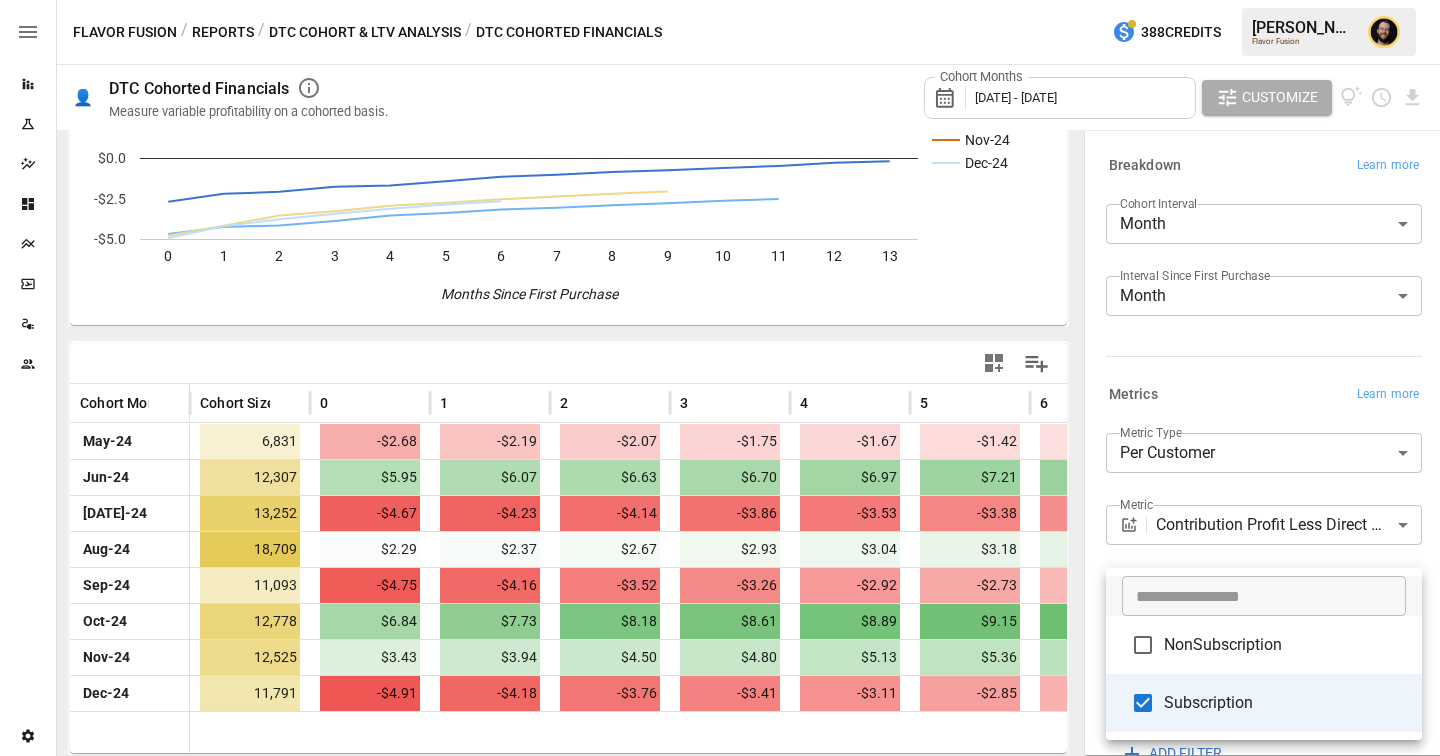 type 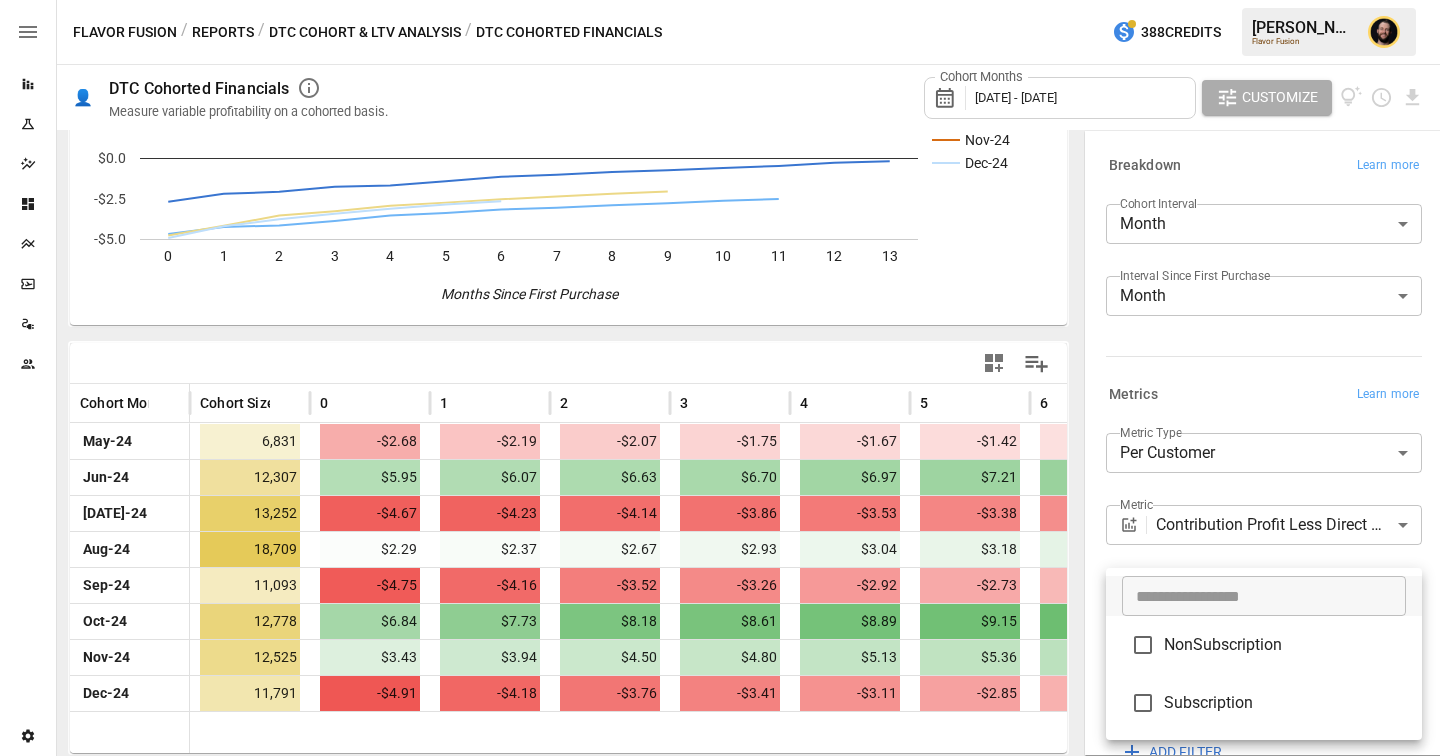 click at bounding box center [720, 378] 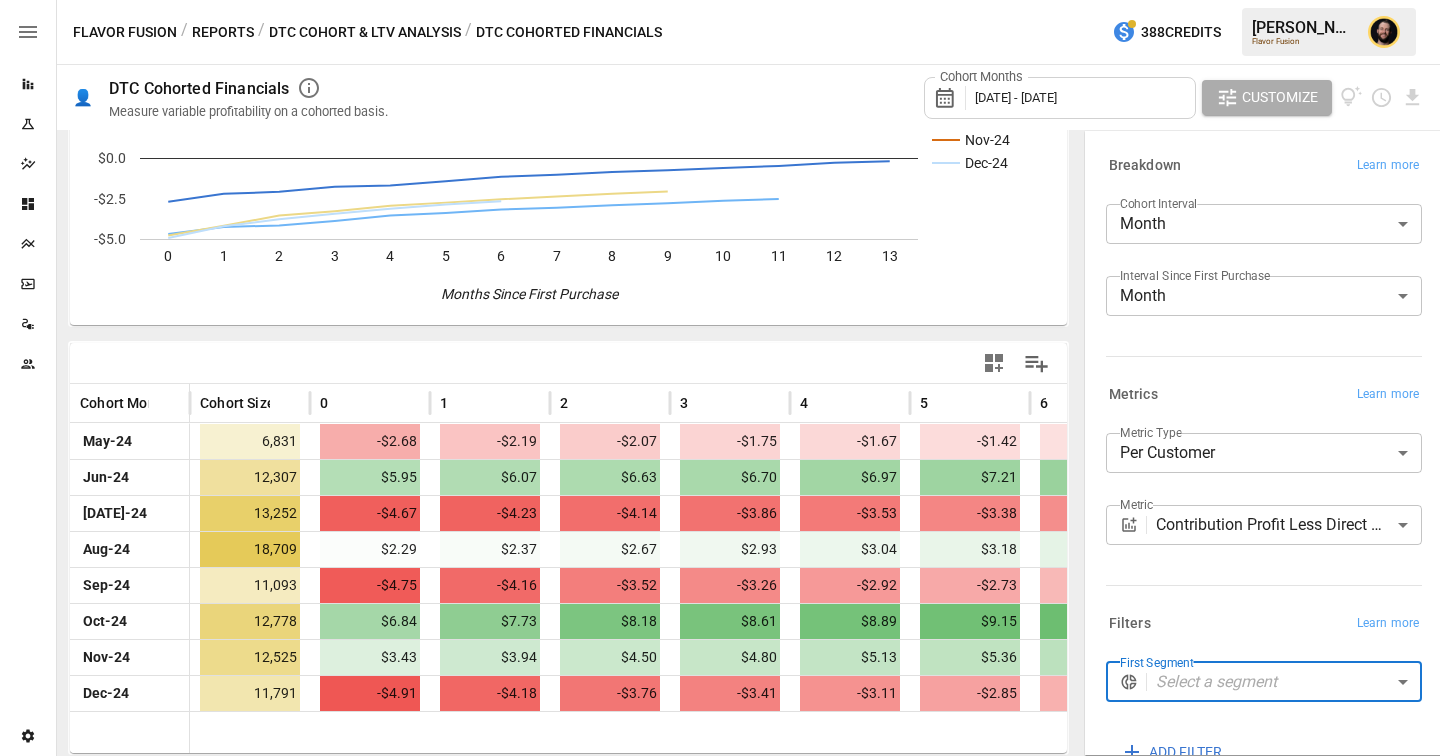 click on "DTC Cohort & LTV Analysis" at bounding box center (365, 32) 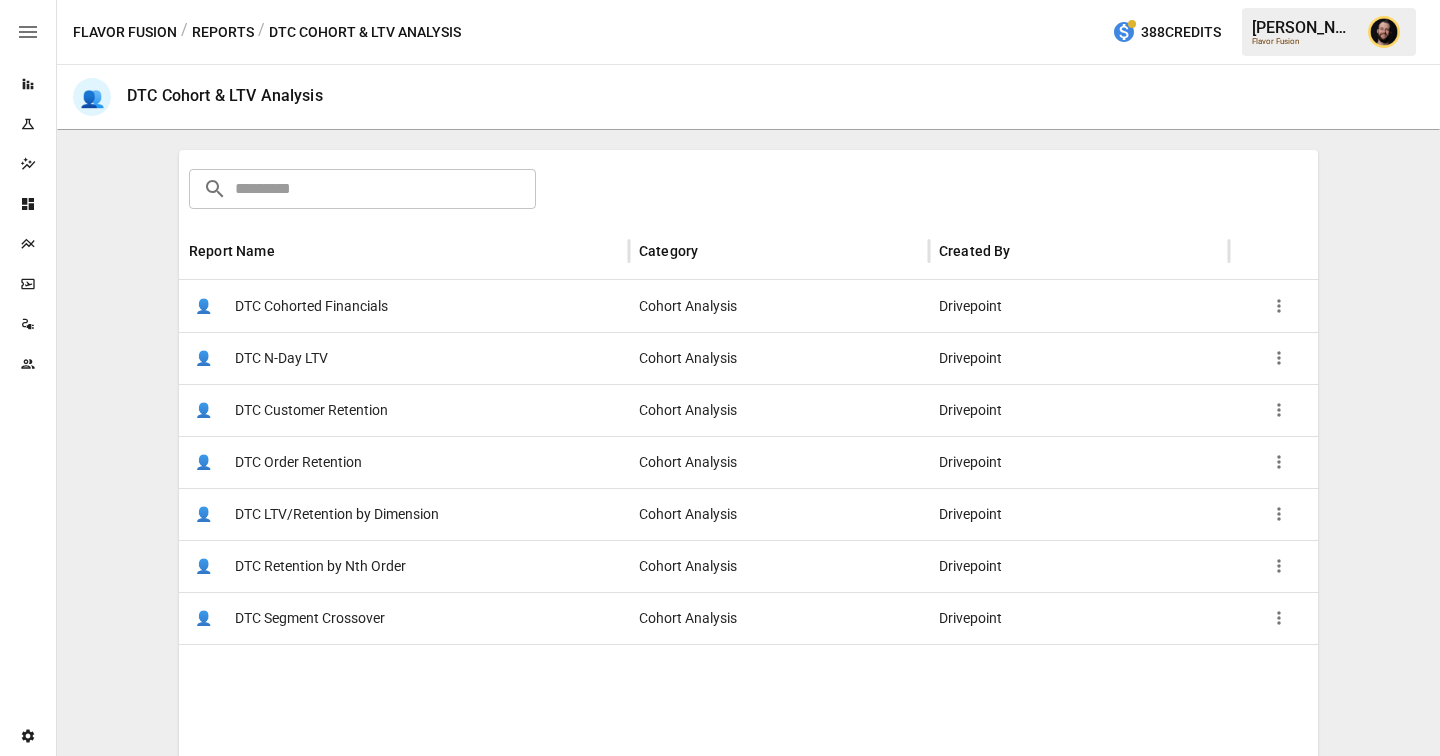 scroll, scrollTop: 284, scrollLeft: 0, axis: vertical 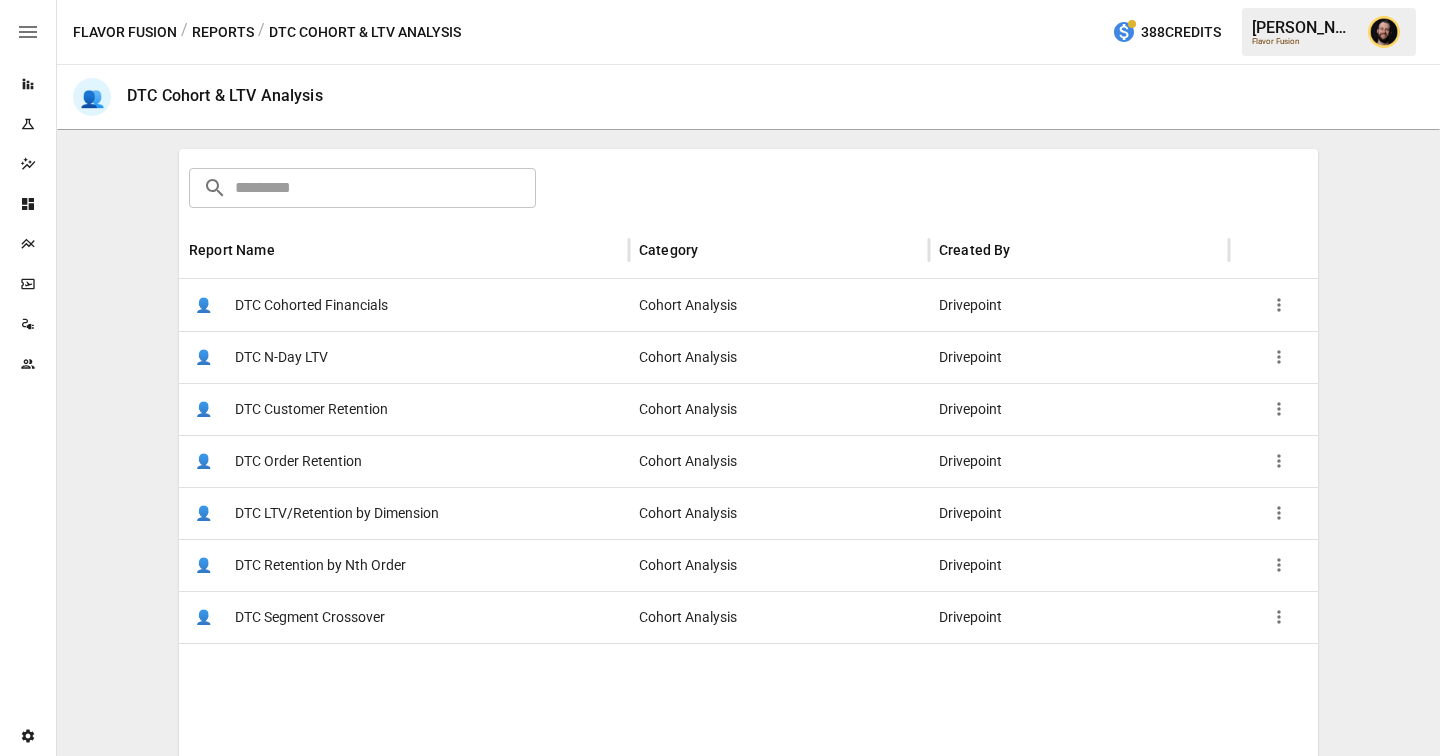 click on "DTC Segment Crossover" at bounding box center (310, 617) 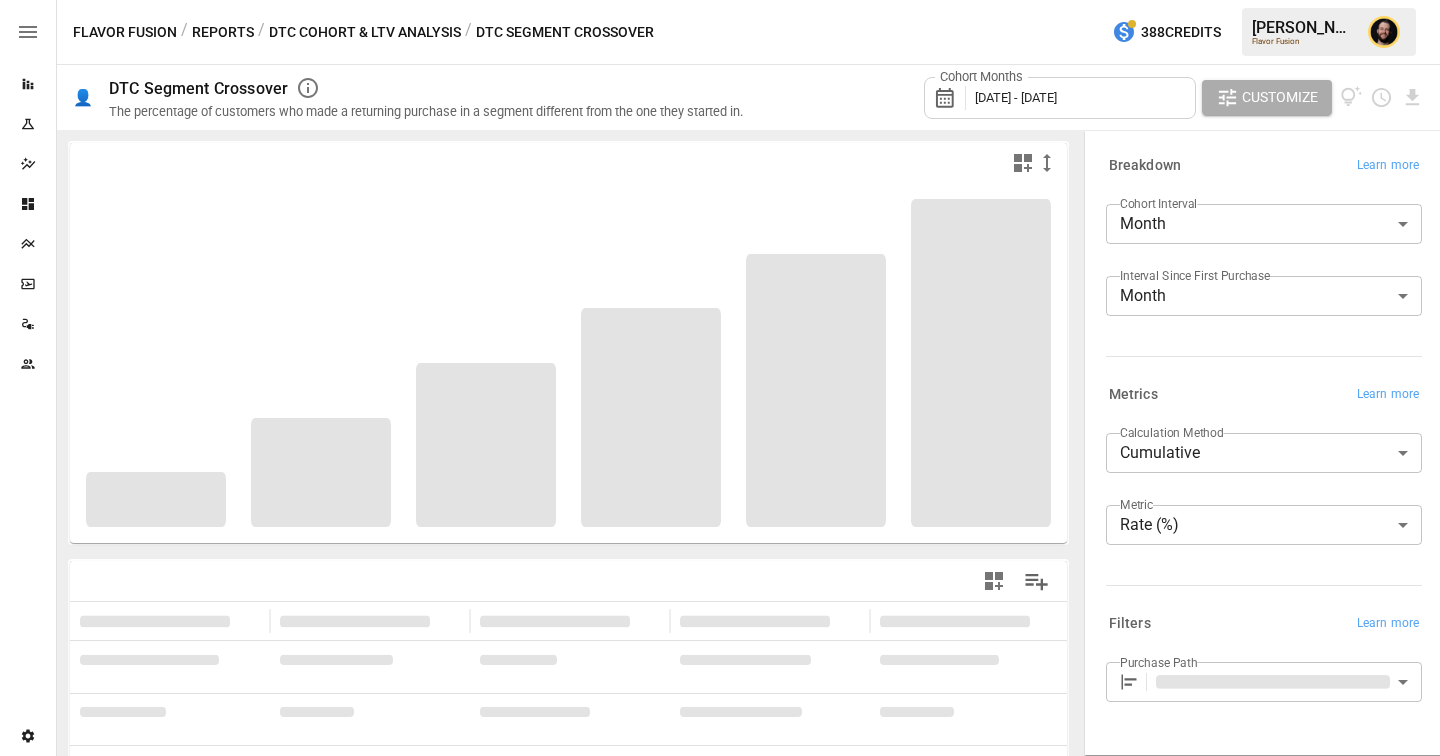 scroll, scrollTop: 74, scrollLeft: 0, axis: vertical 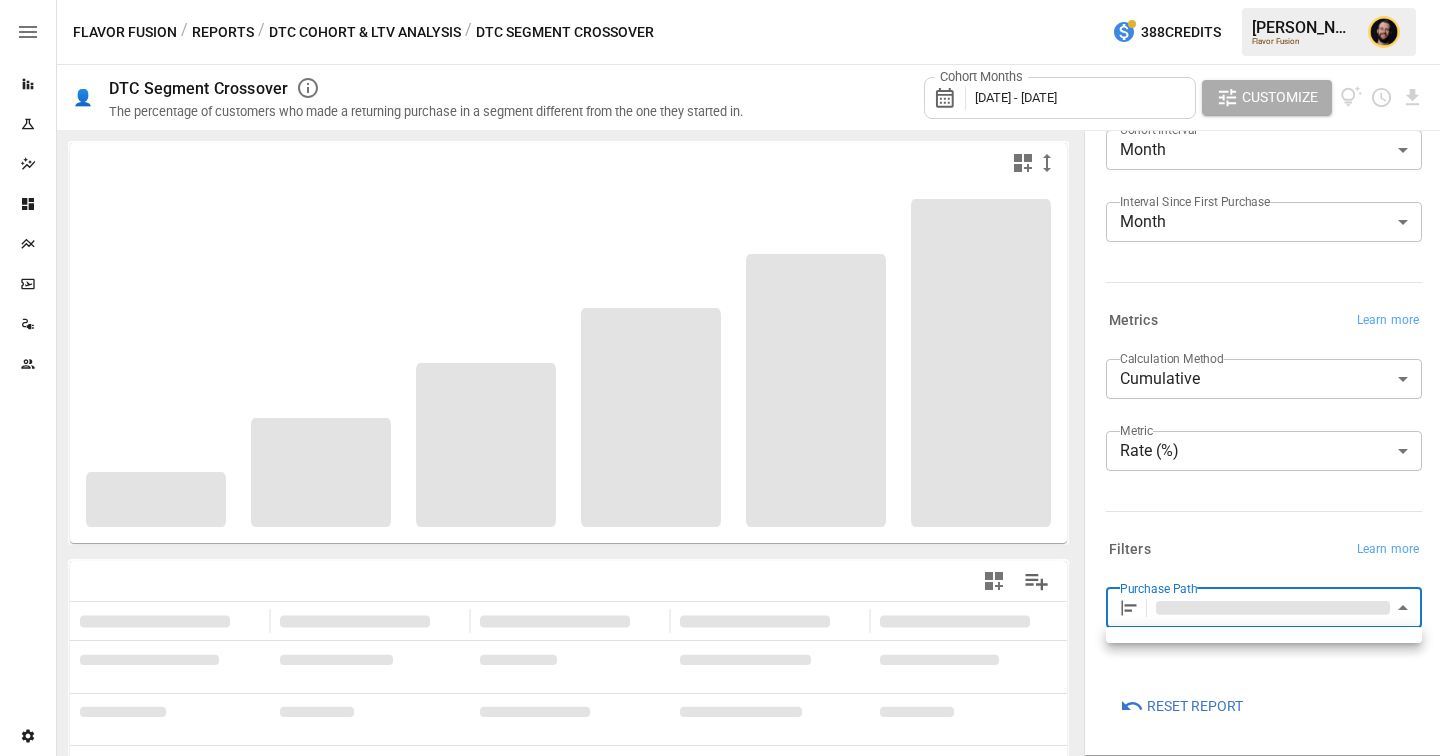 click on "**********" at bounding box center [720, 0] 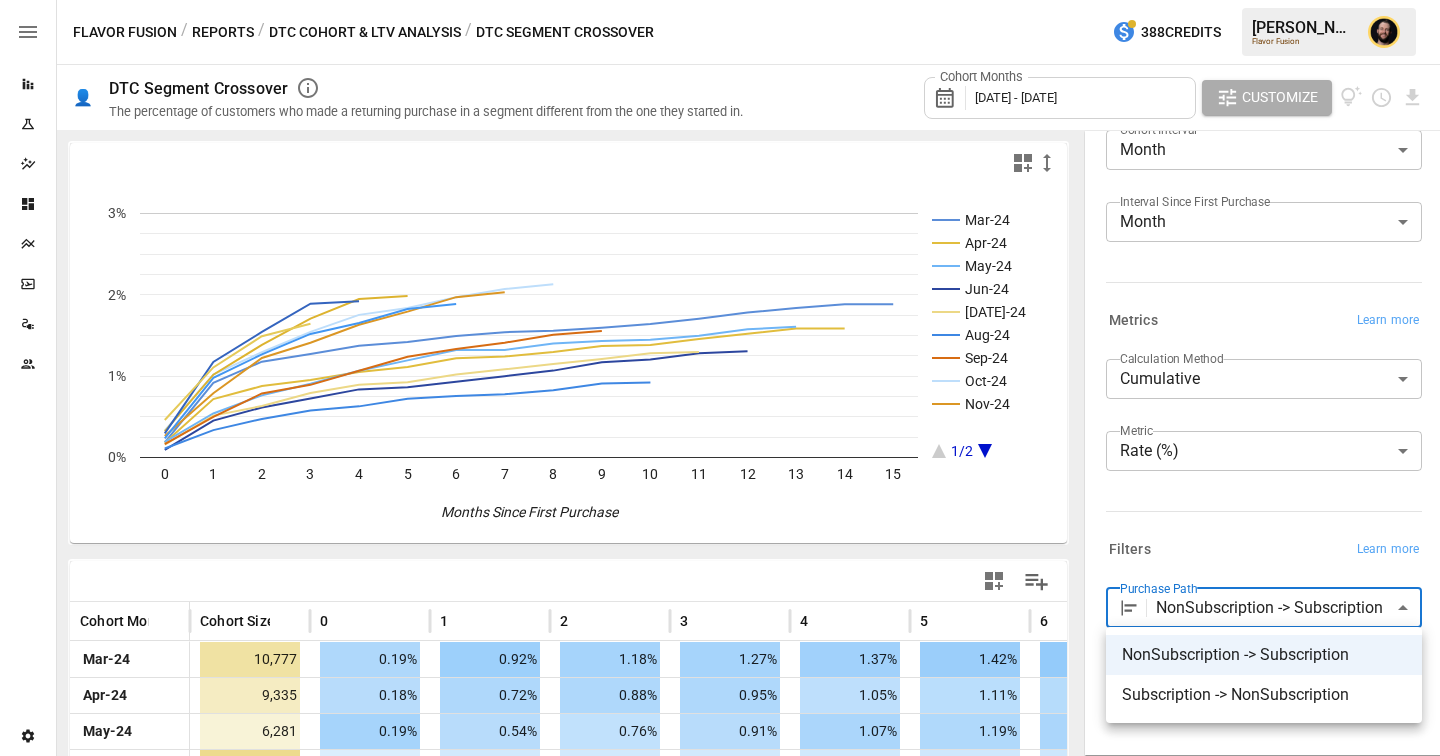 click on "Reports Experiments Dazzler Studio Dashboards Plans SmartModel ™ Data Sources Team Settings Flavor Fusion / Reports / DTC Cohort & LTV Analysis / DTC Segment Crossover 388  Credits [PERSON_NAME] Flavor Fusion 👤 DTC Segment Crossover The percentage of customers who made a returning purchase in a segment different from the one they started in. Cohort Months [DATE] - [DATE] Customize Mar-24 Apr-24 May-24 Jun-24 [DATE]-24 Aug-24 Sep-24 Oct-24 Nov-24 1/2 0 1 2 3 4 5 6 7 8 9 10 11 12 13 14 15 0% 1% 2% 3% Months Since First Purchase 0/0 Cohort Month  Cohort Size   0   1   2   3   4   5   6   7   [DATE]-24 10,777 0.19% 0.92% 1.18% 1.27% 1.37% 1.42% 1.49% 1.54% 1.56% Apr-24 9,335 0.18% 0.72% 0.88% 0.95% 1.05% 1.11% 1.22% 1.24% 1.30% May-24 6,281 0.19% 0.54% 0.76% 0.91% 1.07% 1.19% 1.32% 1.32% 1.40% Jun-24 11,701 0.09% 0.45% 0.62% 0.73% 0.84% 0.86% 0.93% 1.00% 1.07% [DATE]-24 12,629 0.16% 0.51% 0.63% 0.79% 0.89% 0.93% 1.02% 1.08% 1.15% Aug-24 18,132 0.11% 0.34% 0.47% 0.58% 0.63% 0.72% 0.76% 0.78% 0.83% Sep-24 10,412" at bounding box center (720, 0) 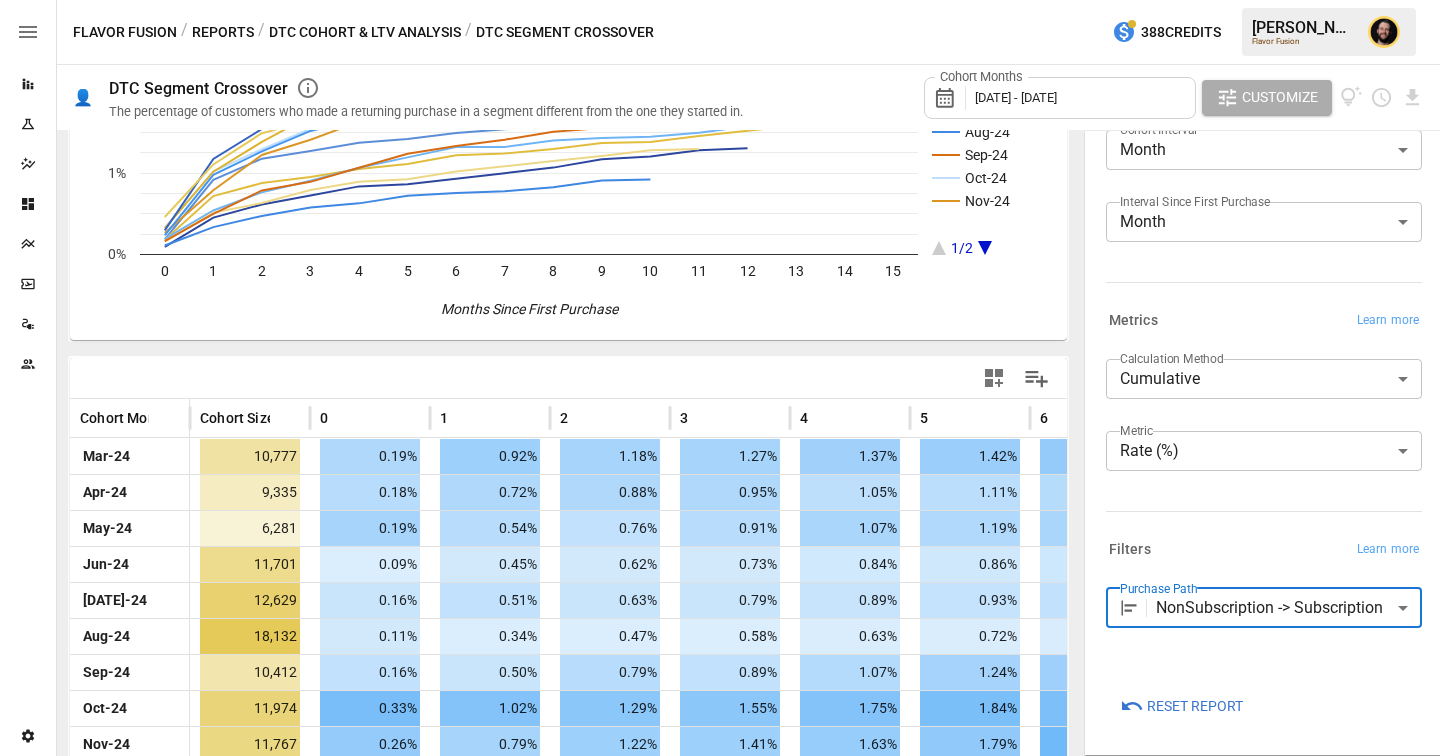 scroll, scrollTop: 0, scrollLeft: 0, axis: both 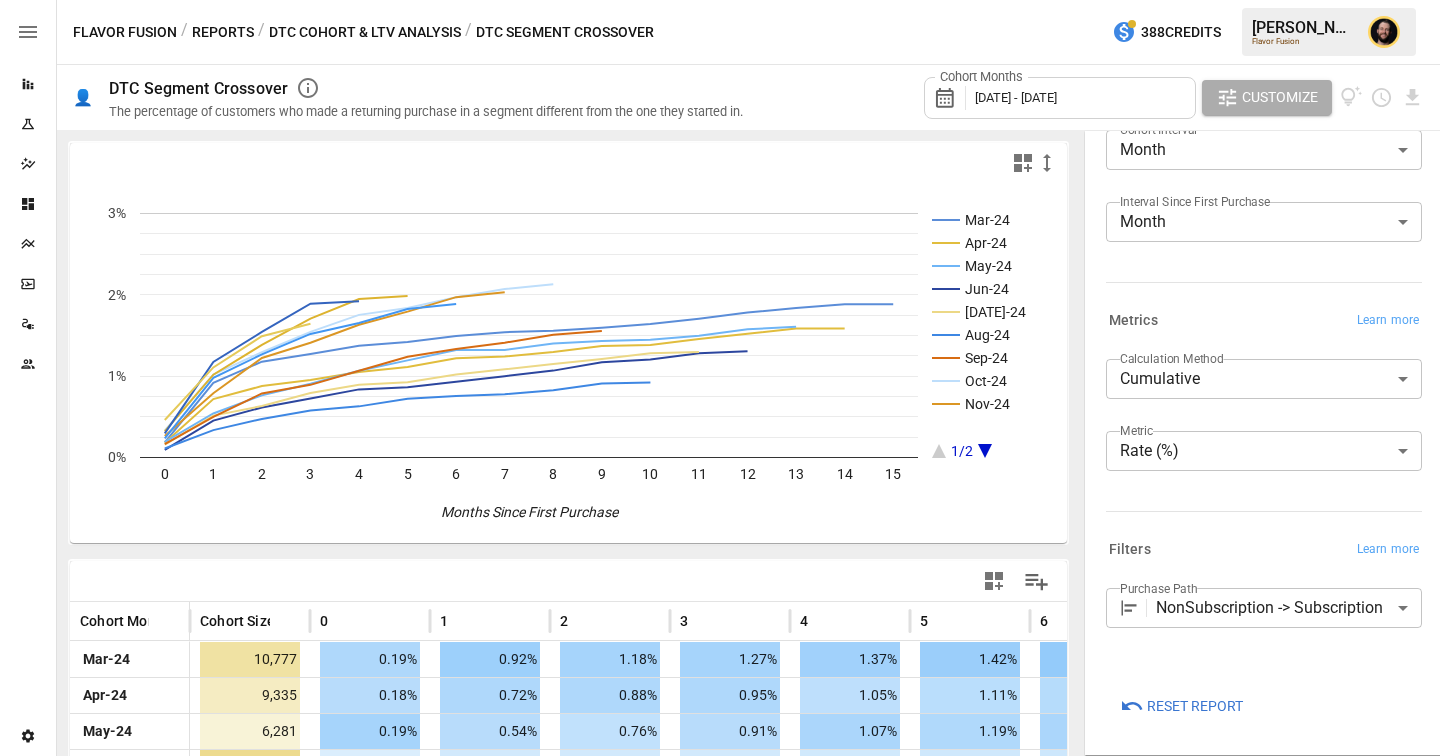 click on "Reports" at bounding box center (223, 32) 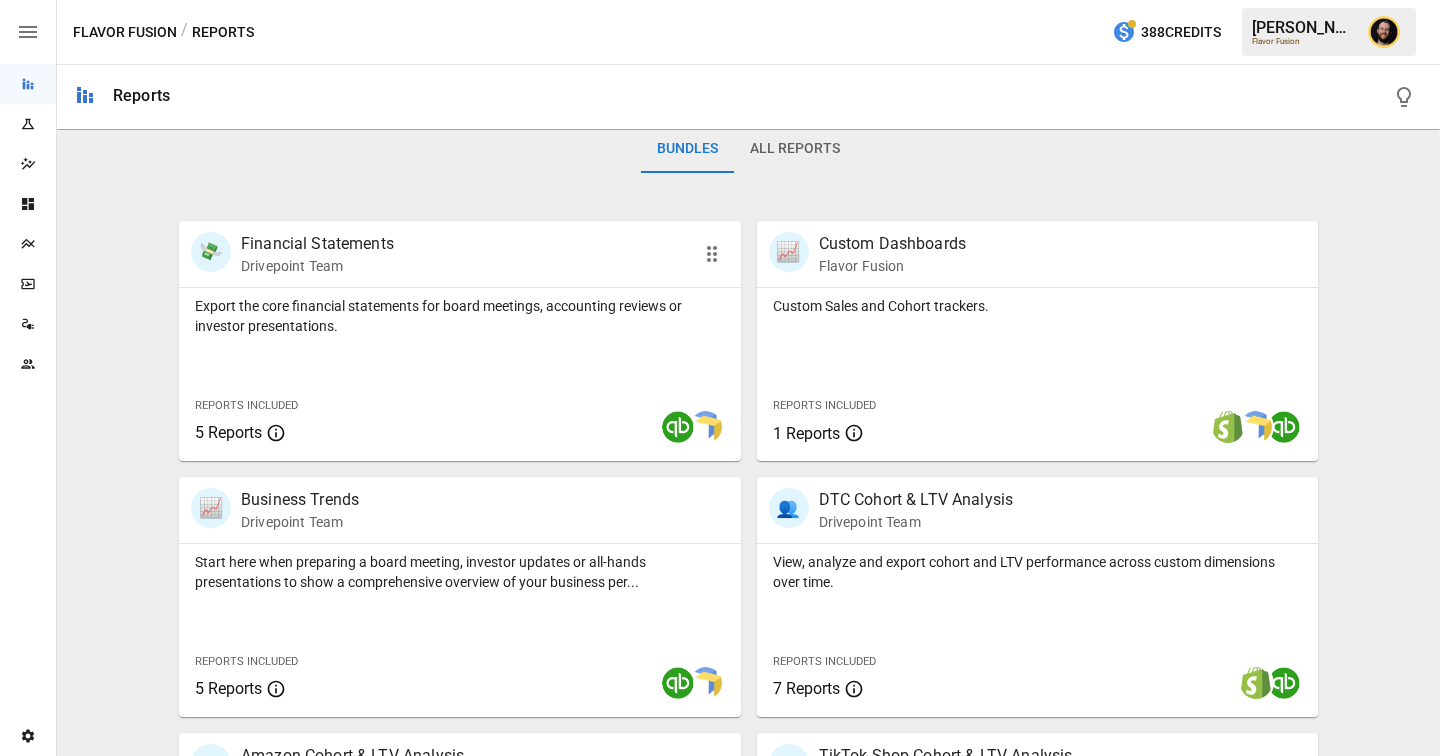 scroll, scrollTop: 502, scrollLeft: 0, axis: vertical 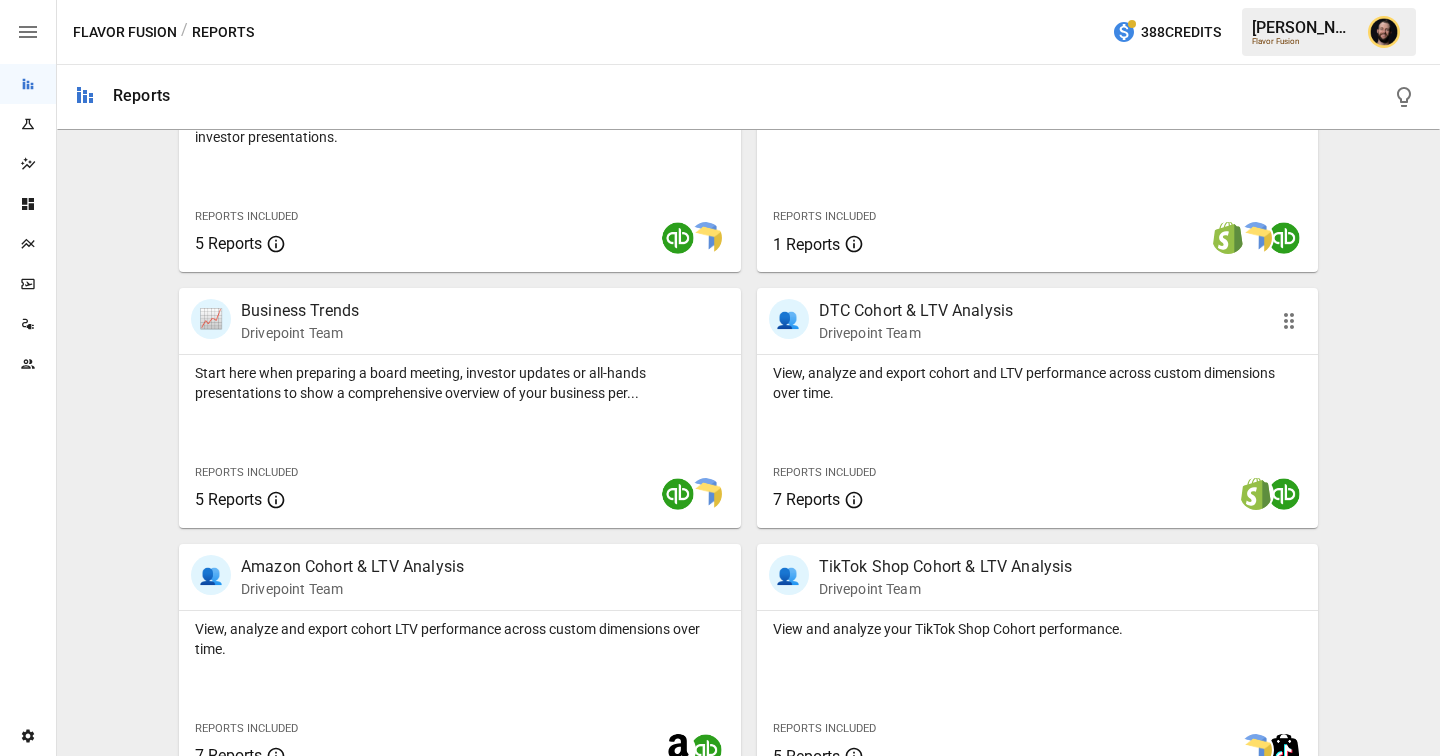click on "View, analyze and export cohort and LTV performance across custom dimensions over time." at bounding box center [1038, 383] 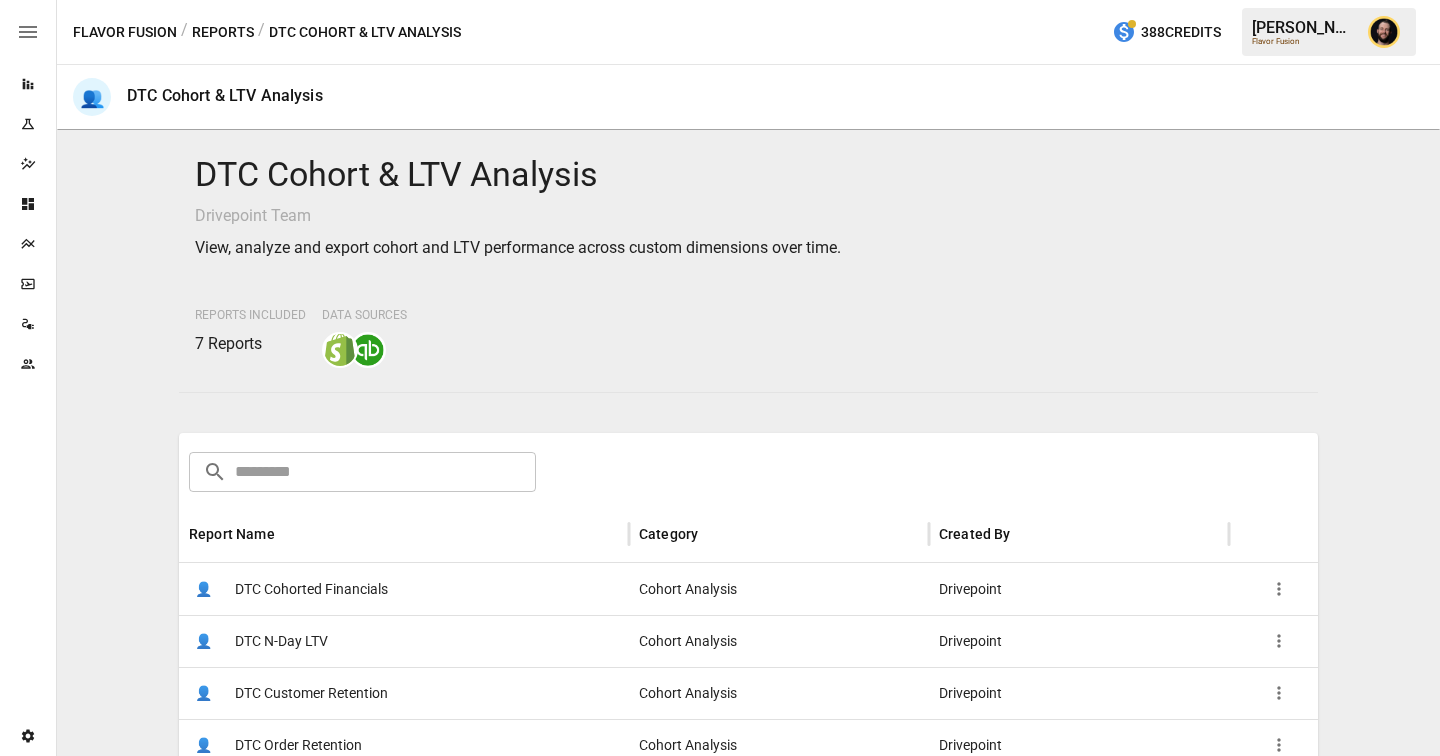 scroll, scrollTop: 159, scrollLeft: 0, axis: vertical 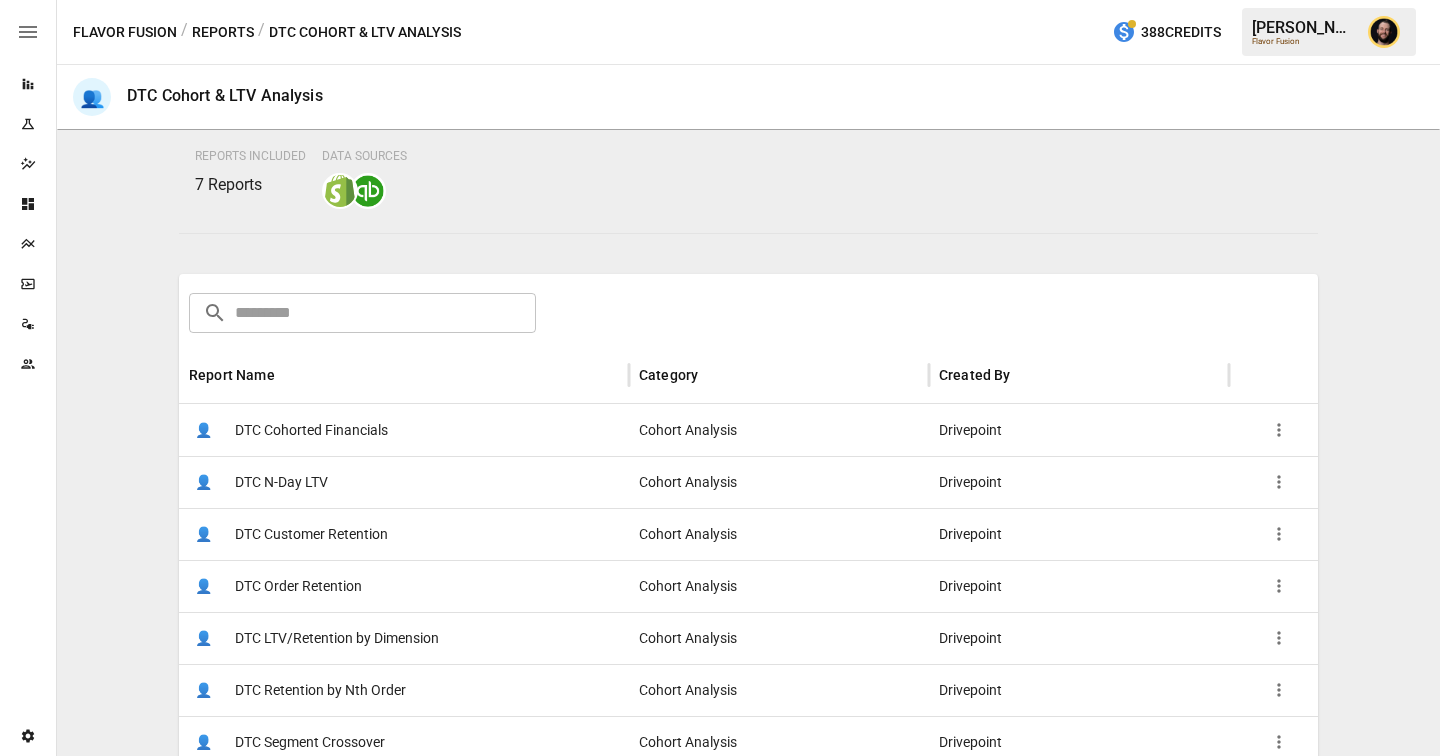 click on "👤 DTC Cohorted Financials" at bounding box center (404, 430) 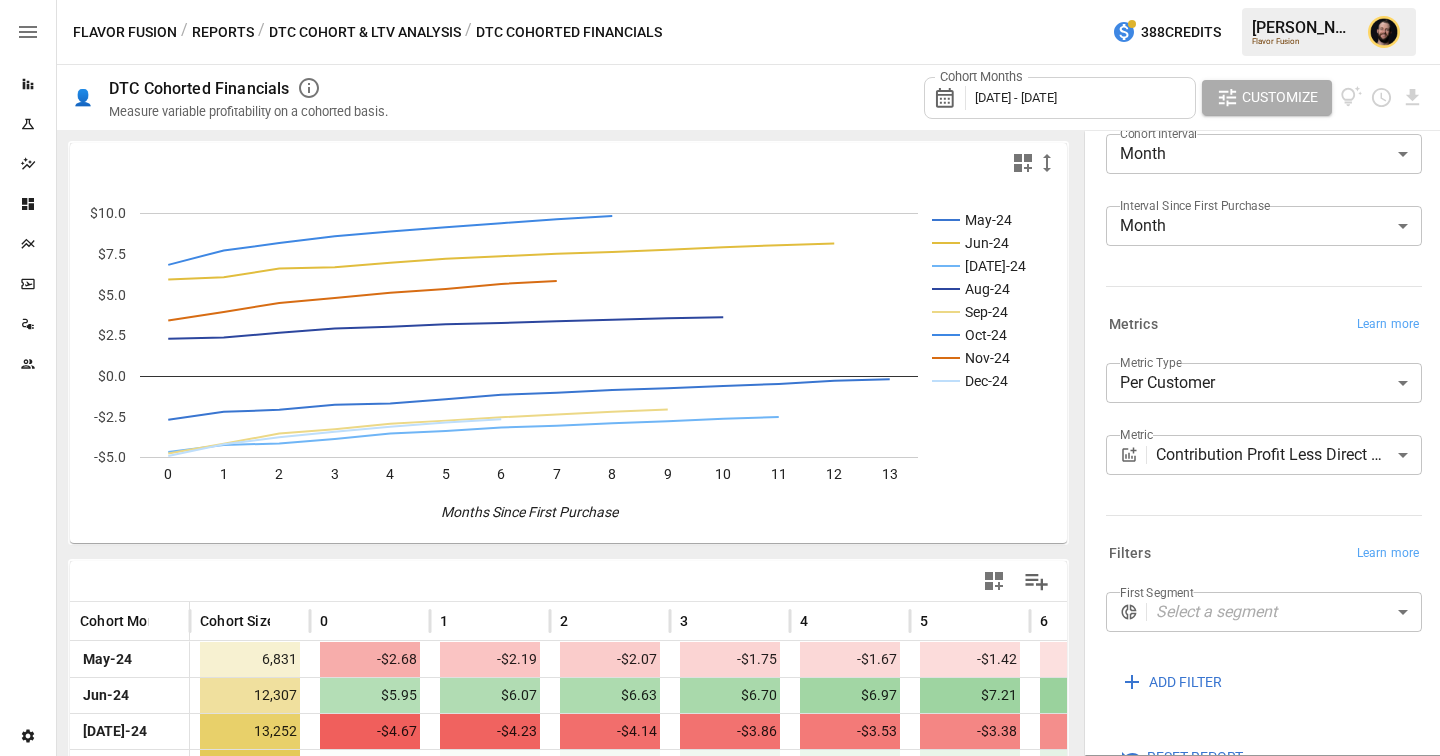 scroll, scrollTop: 122, scrollLeft: 0, axis: vertical 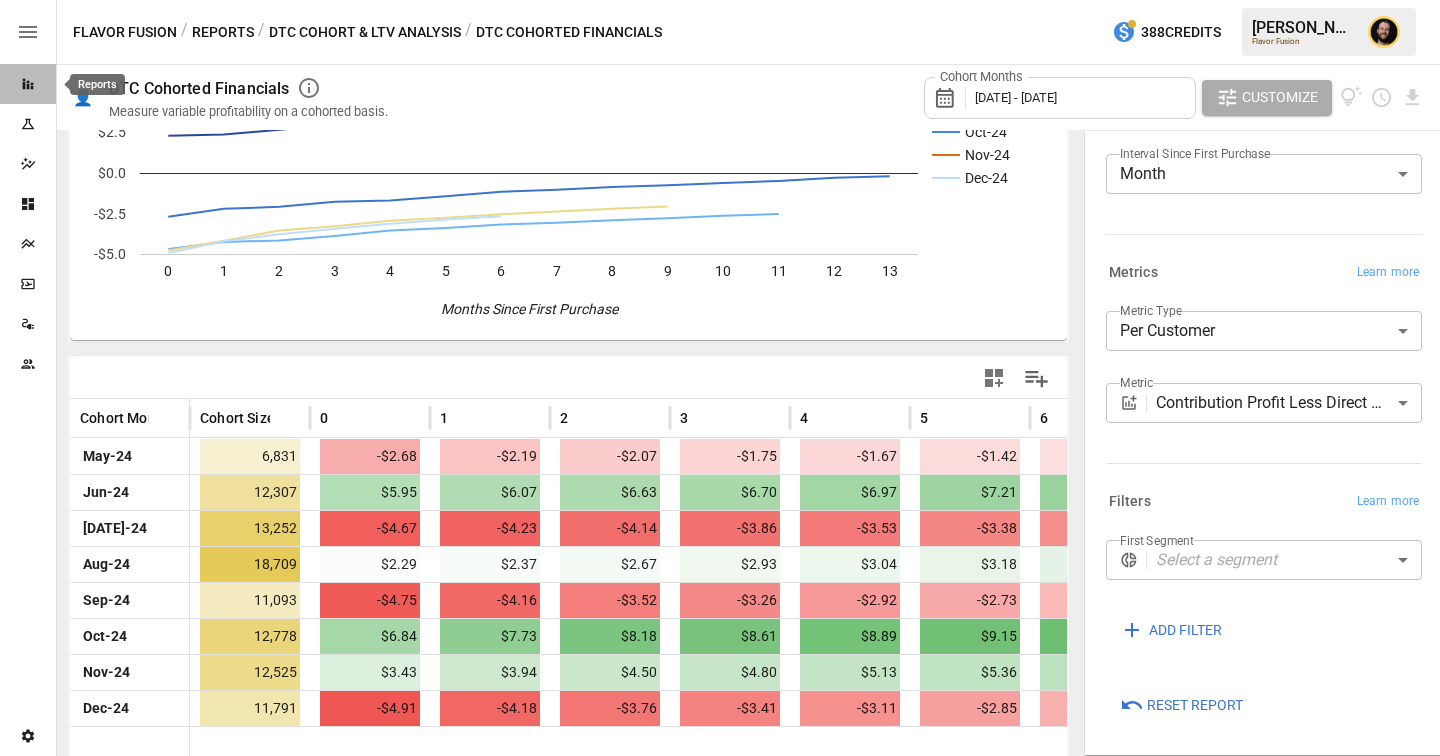 click 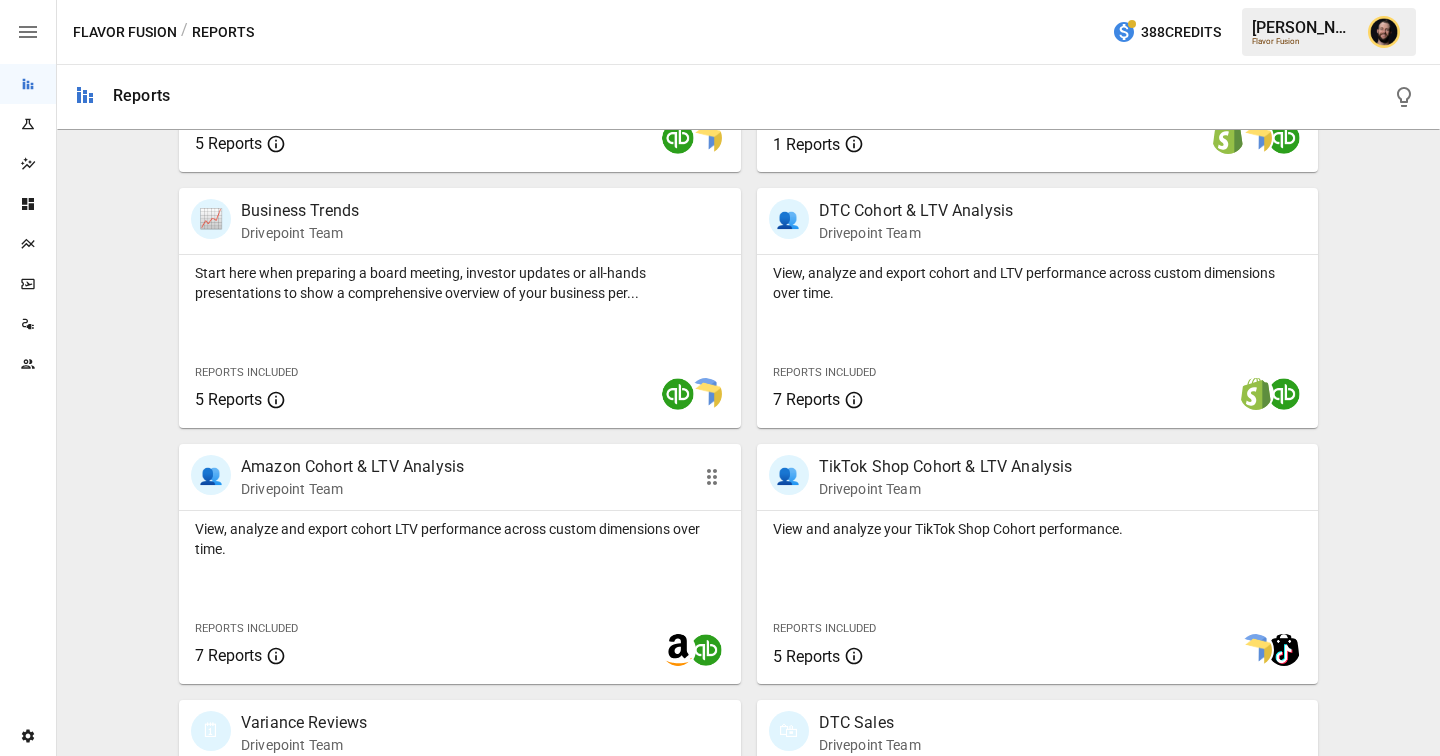 scroll, scrollTop: 668, scrollLeft: 0, axis: vertical 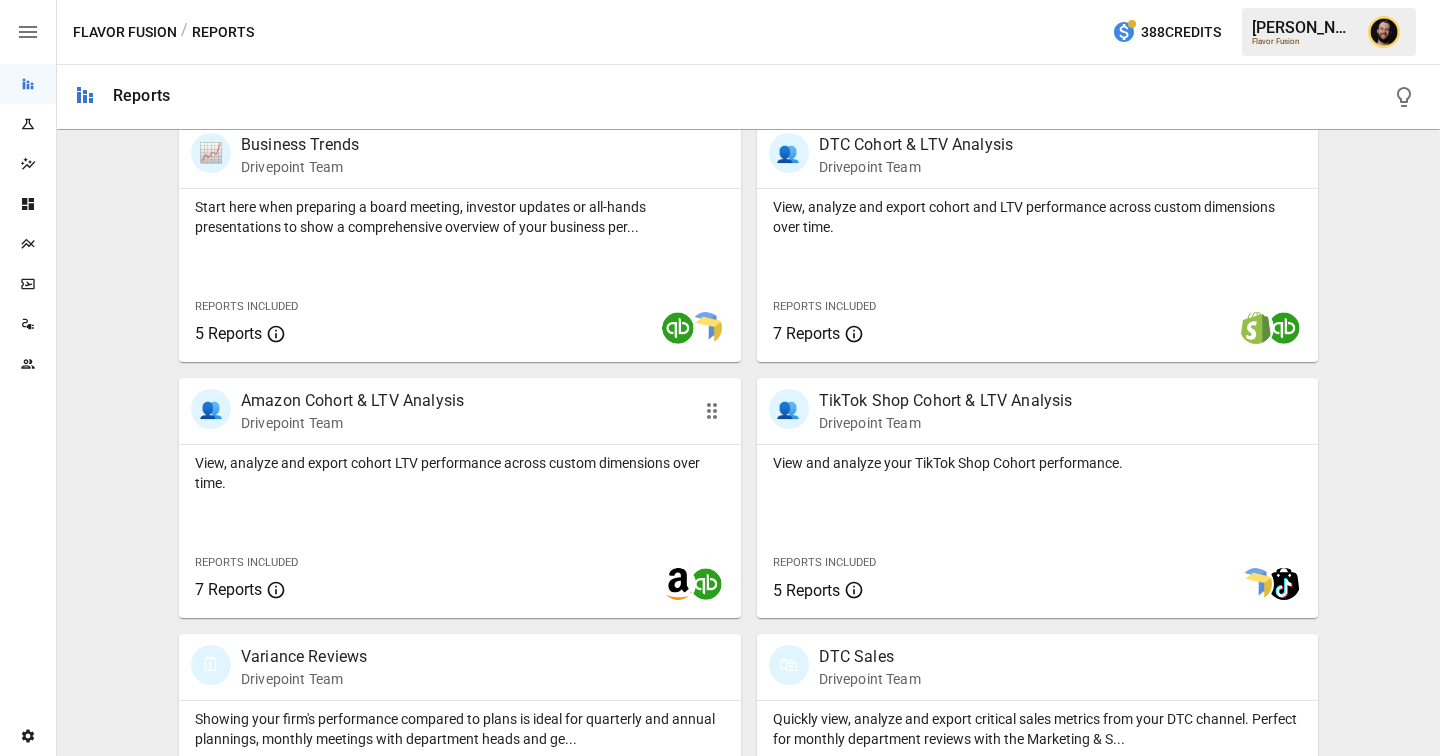 click on "View, analyze and export cohort LTV performance across custom dimensions over time." at bounding box center (460, 473) 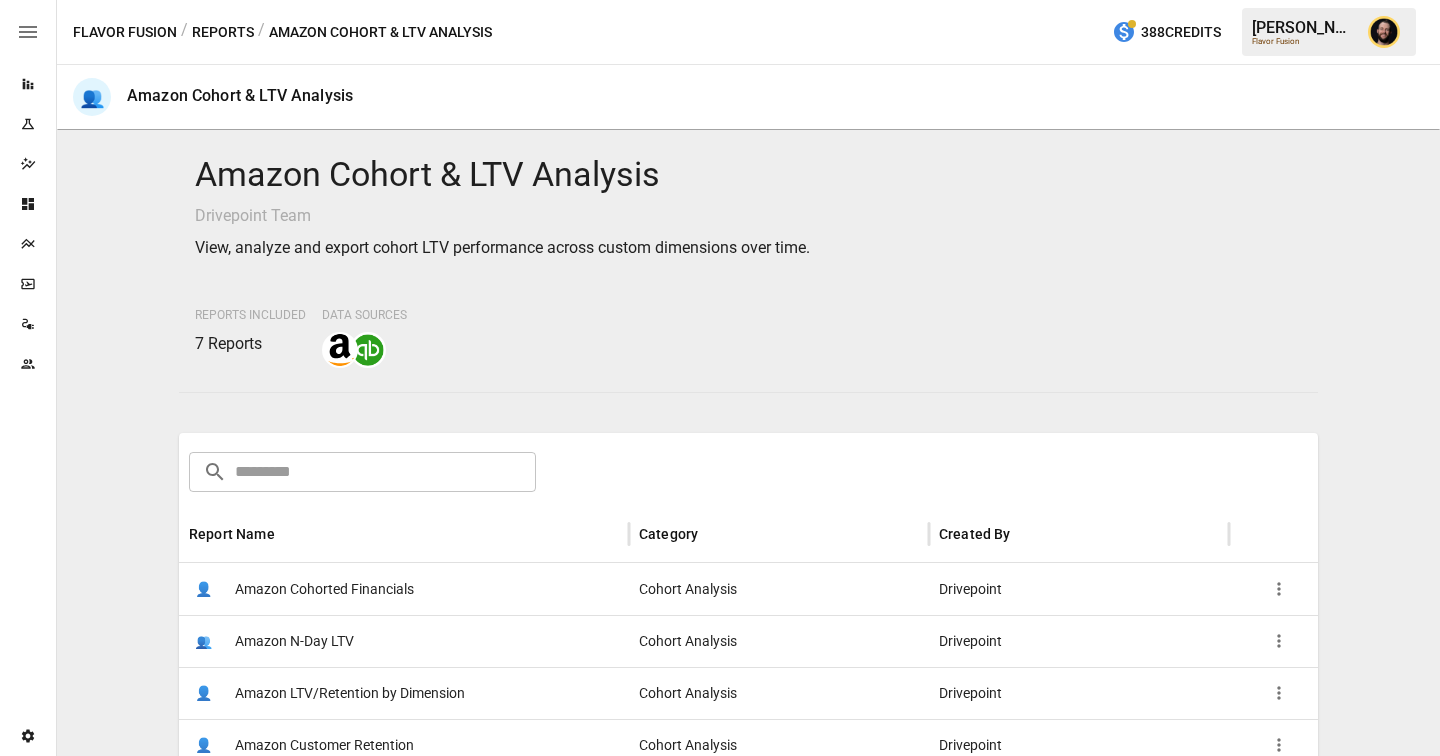 scroll, scrollTop: 223, scrollLeft: 0, axis: vertical 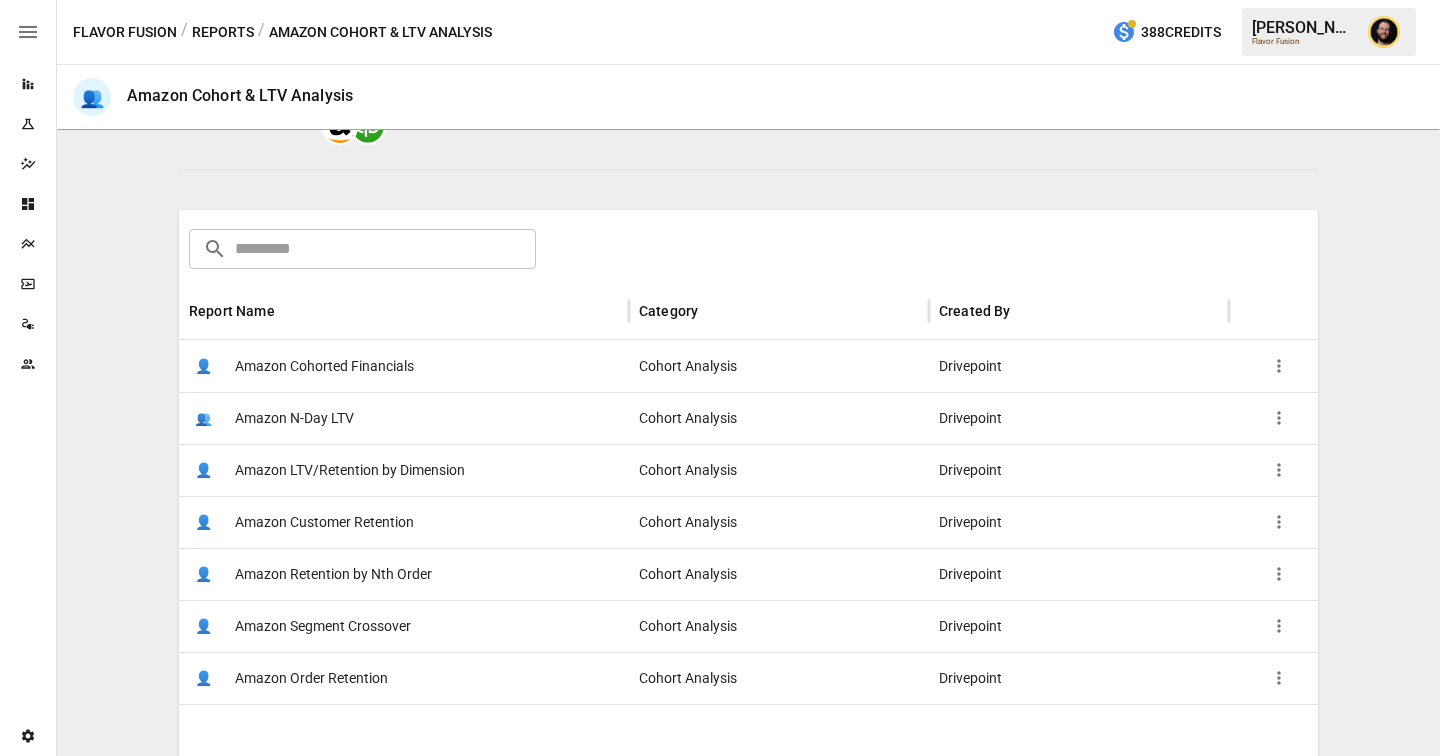 click on "👤 Amazon Cohorted Financials" at bounding box center [404, 366] 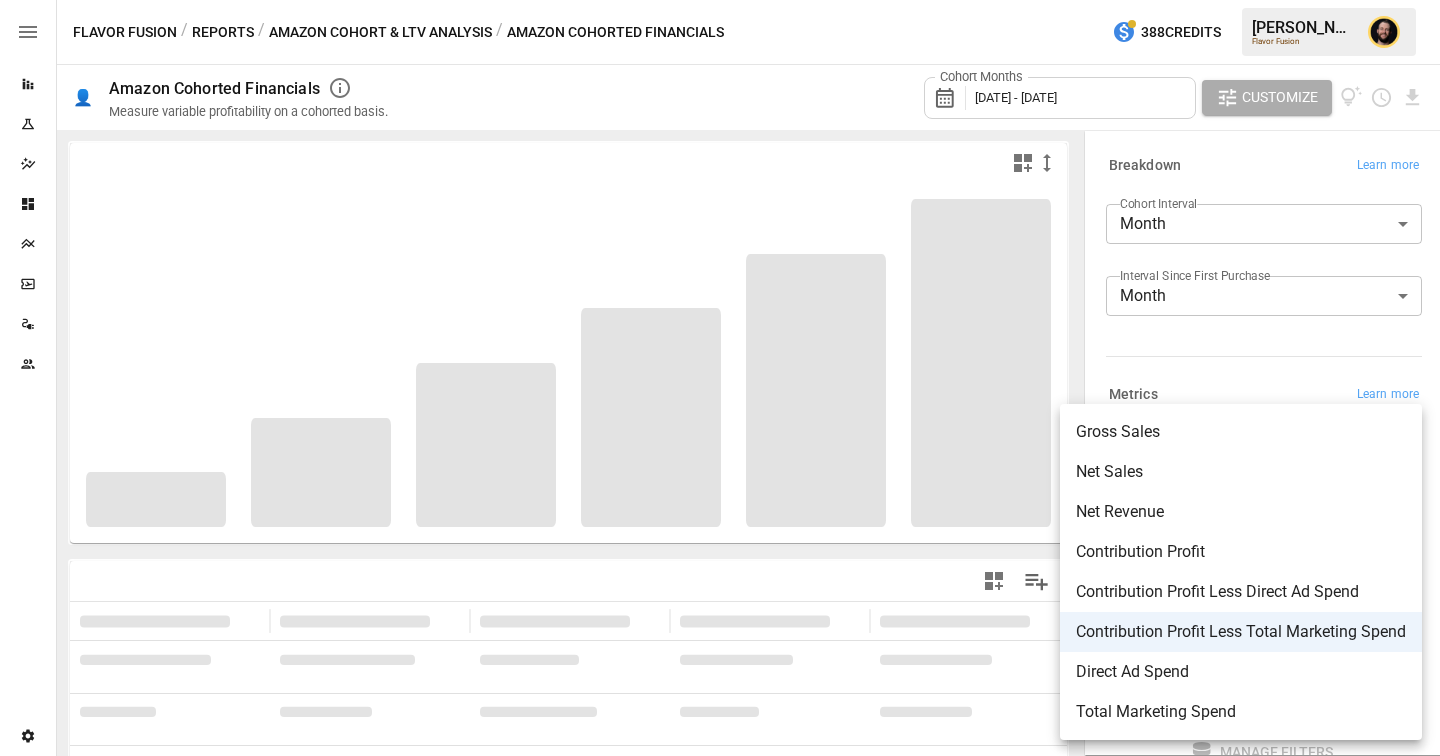 click on "**********" at bounding box center [720, 0] 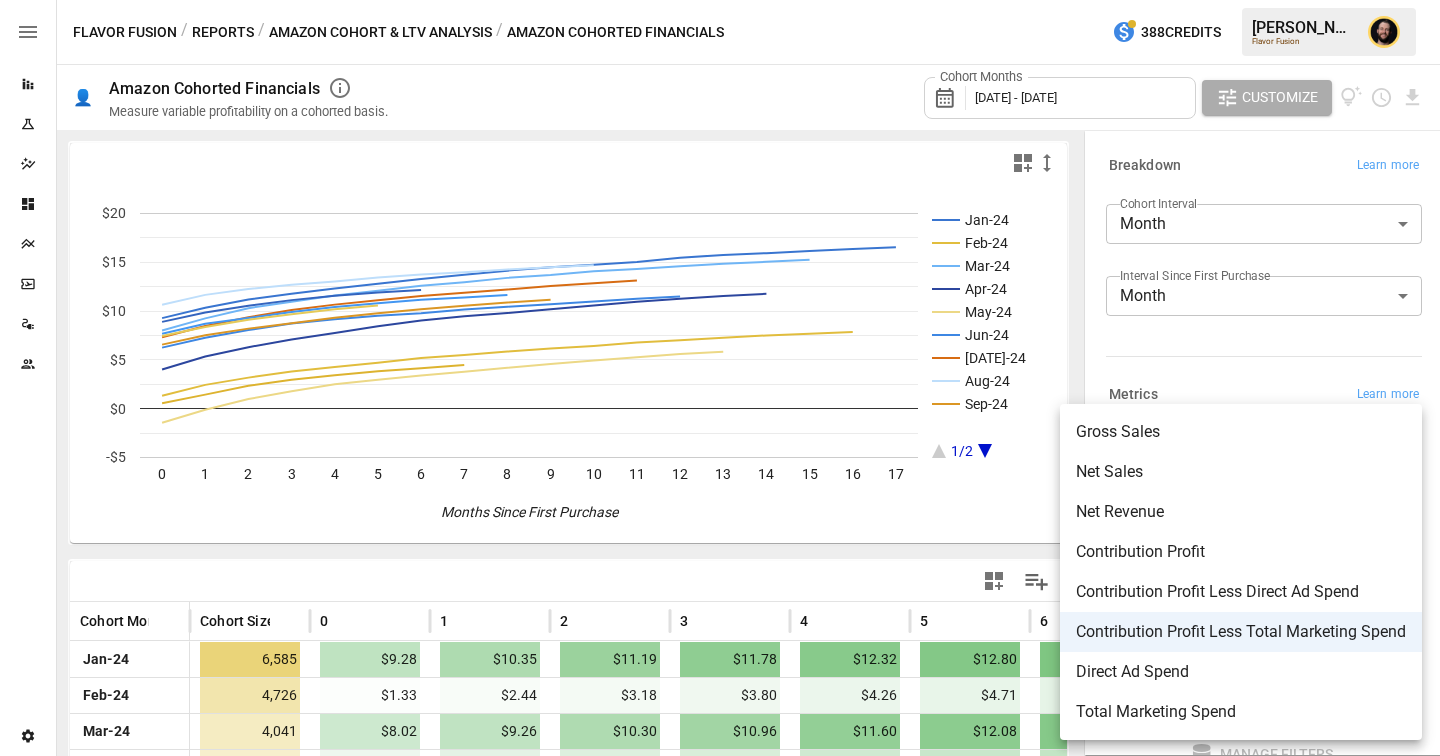 click at bounding box center (720, 378) 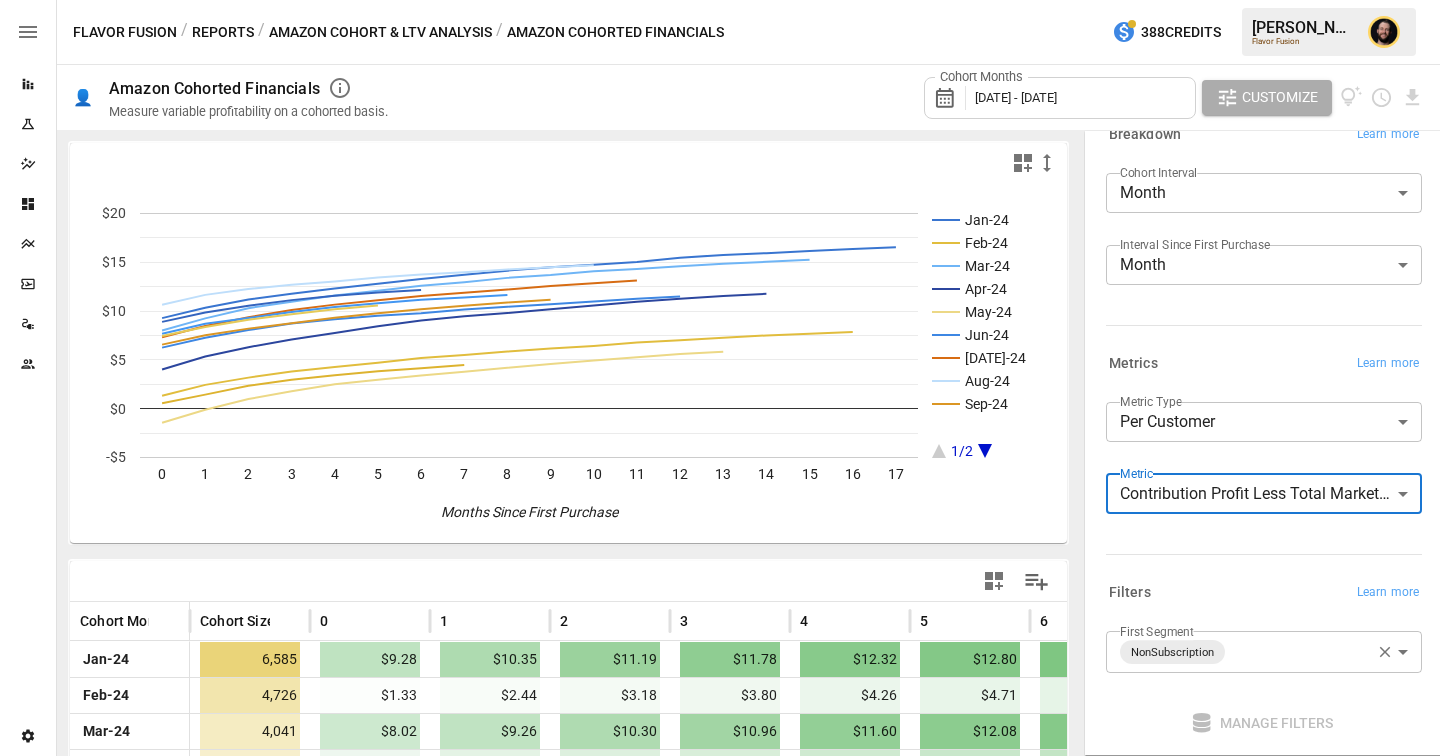 scroll, scrollTop: 48, scrollLeft: 0, axis: vertical 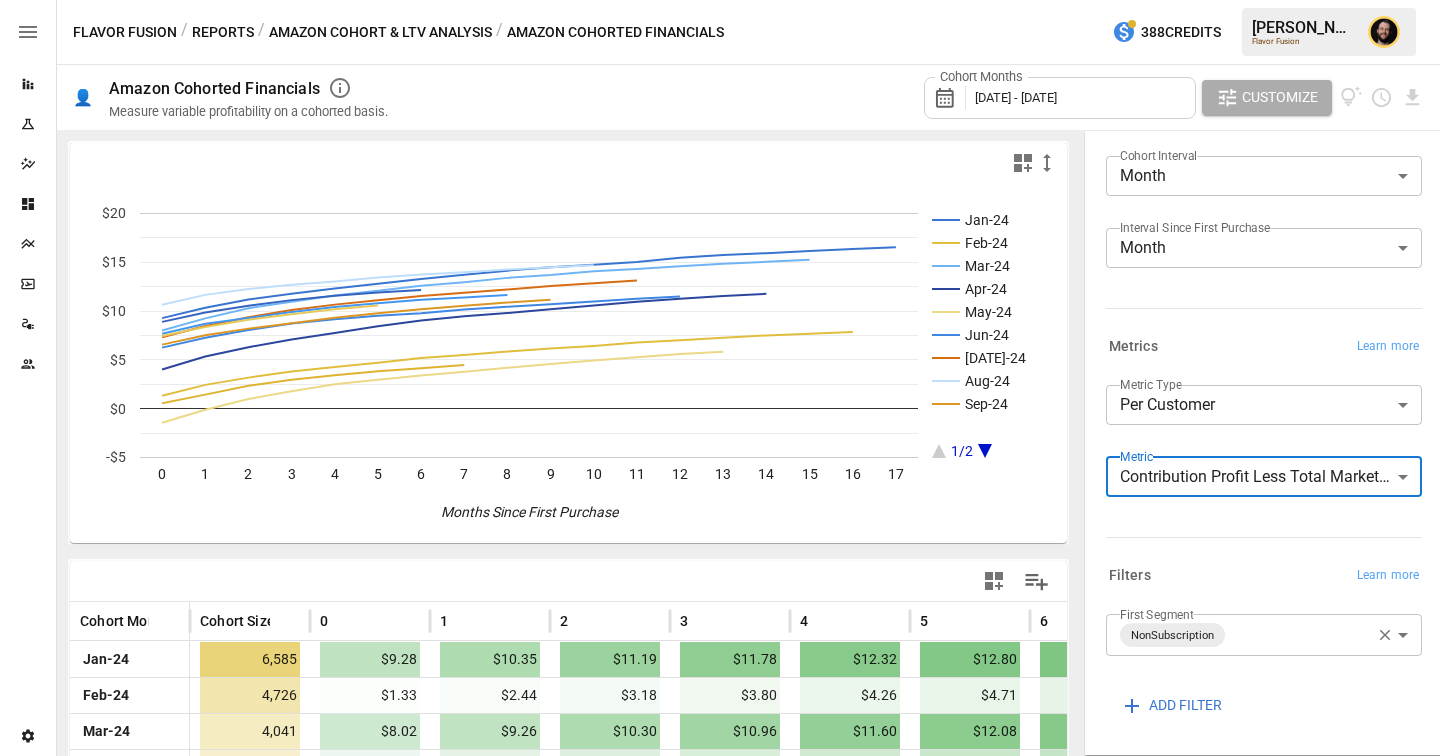 click on "Reports Experiments Dazzler Studio Dashboards Plans SmartModel ™ Data Sources Team Settings Flavor Fusion / Reports / Amazon Cohort & LTV Analysis / Amazon Cohorted Financials 388  Credits [PERSON_NAME] Flavor Fusion 👤 Amazon Cohorted Financials Measure variable profitability on a cohorted basis. Cohort Months [DATE] - [DATE] Customize Jan-24 Feb-24 Mar-24 Apr-24 May-24 Jun-24 [DATE]-24 Aug-24 Sep-24 1/2 0 1 2 3 4 5 6 7 8 9 10 11 12 13 14 15 16 17 -$5 $0 $5 $10 $15 $20 Months Since First Purchase 0/0 Cohort Month  Cohort Size   0   1   2   3   4   5   6   7   [DATE]-24 6,585 $9.28 $10.35 $11.19 $11.78 $12.32 $12.80 $13.30 $13.73 $14.14 Feb-24 4,726 $1.33 $2.44 $3.18 $3.80 $4.26 $4.71 $5.19 $5.51 $5.85 Mar-24 4,041 $8.02 $9.26 $10.30 $10.96 $11.60 $12.08 $12.59 $12.96 $13.40 Apr-24 3,899 $4.01 $5.34 $6.30 $7.09 $7.77 $8.46 $9.04 $9.47 $9.80 May-24 3,020 -$1.44 -$0.11 $0.99 $1.79 $2.51 $2.97 $3.40 $3.78 $4.19 Jun-24 6,128 $6.26 $7.27 $8.05 $8.74 $9.16 $9.53 $9.78 $10.16 $10.45 [DATE]-24 6,225 $7.32 $8.48" at bounding box center (720, 0) 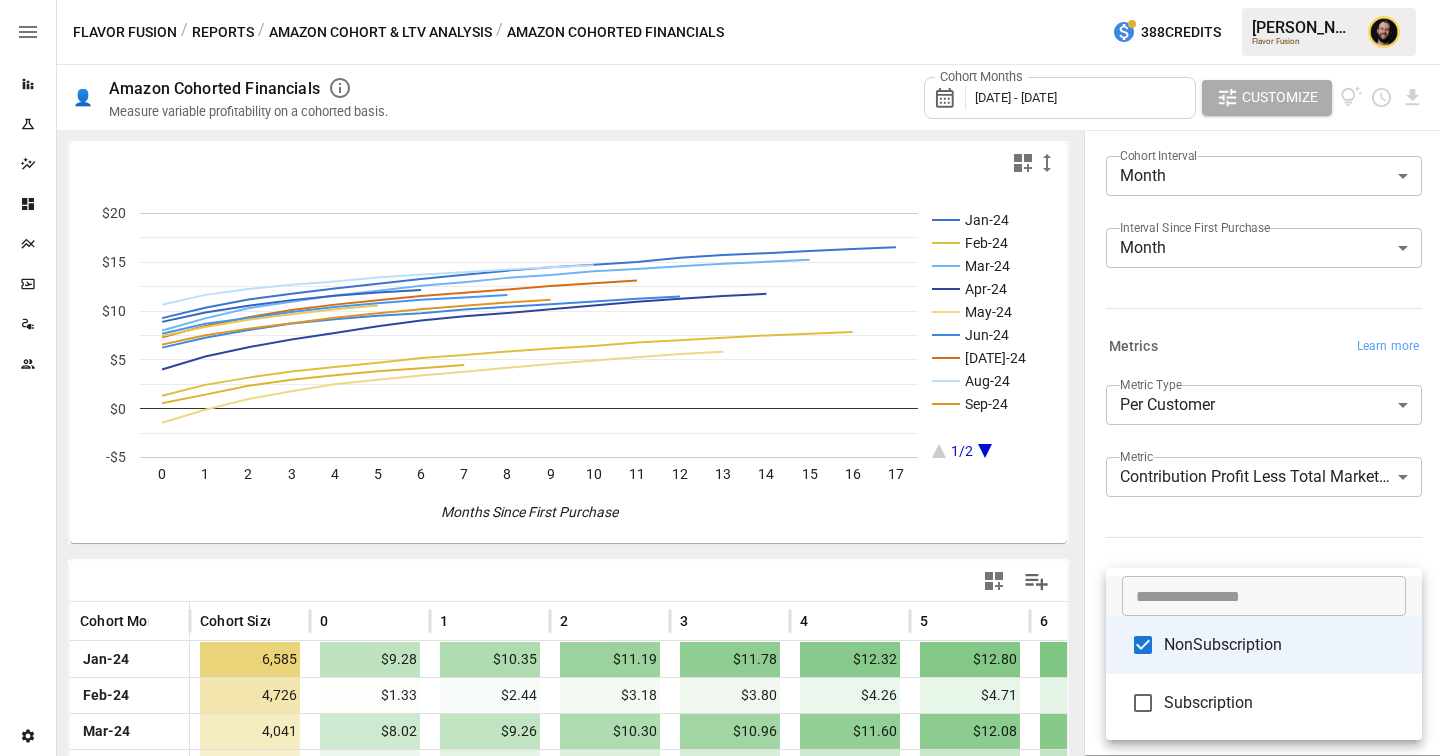 click at bounding box center [720, 378] 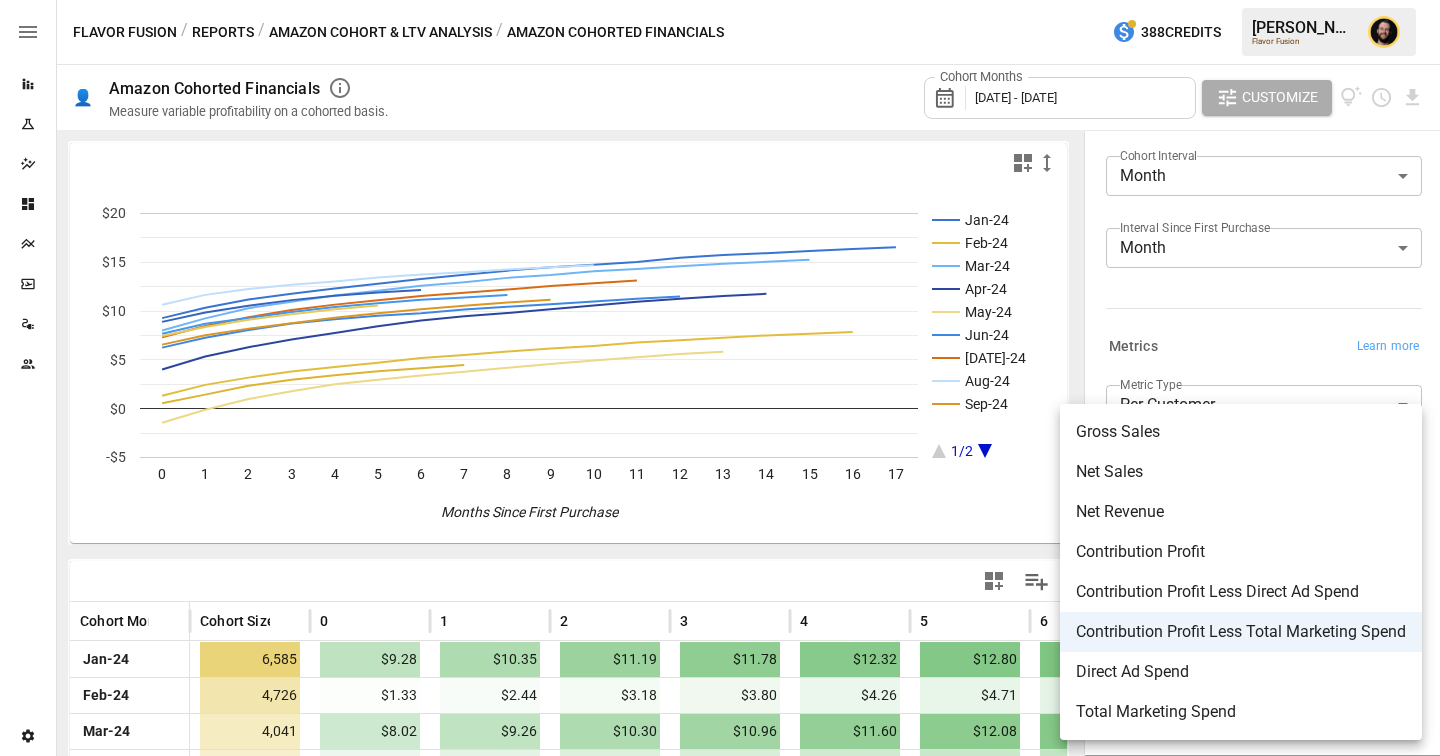click on "Reports Experiments Dazzler Studio Dashboards Plans SmartModel ™ Data Sources Team Settings Flavor Fusion / Reports / Amazon Cohort & LTV Analysis / Amazon Cohorted Financials 388  Credits [PERSON_NAME] Flavor Fusion 👤 Amazon Cohorted Financials Measure variable profitability on a cohorted basis. Cohort Months [DATE] - [DATE] Customize Jan-24 Feb-24 Mar-24 Apr-24 May-24 Jun-24 [DATE]-24 Aug-24 Sep-24 1/2 0 1 2 3 4 5 6 7 8 9 10 11 12 13 14 15 16 17 -$5 $0 $5 $10 $15 $20 Months Since First Purchase 0/0 Cohort Month  Cohort Size   0   1   2   3   4   5   6   7   [DATE]-24 6,585 $9.28 $10.35 $11.19 $11.78 $12.32 $12.80 $13.30 $13.73 $14.14 Feb-24 4,726 $1.33 $2.44 $3.18 $3.80 $4.26 $4.71 $5.19 $5.51 $5.85 Mar-24 4,041 $8.02 $9.26 $10.30 $10.96 $11.60 $12.08 $12.59 $12.96 $13.40 Apr-24 3,899 $4.01 $5.34 $6.30 $7.09 $7.77 $8.46 $9.04 $9.47 $9.80 May-24 3,020 -$1.44 -$0.11 $0.99 $1.79 $2.51 $2.97 $3.40 $3.78 $4.19 Jun-24 6,128 $6.26 $7.27 $8.05 $8.74 $9.16 $9.53 $9.78 $10.16 $10.45 [DATE]-24 6,225 $7.32 $8.48" at bounding box center (720, 0) 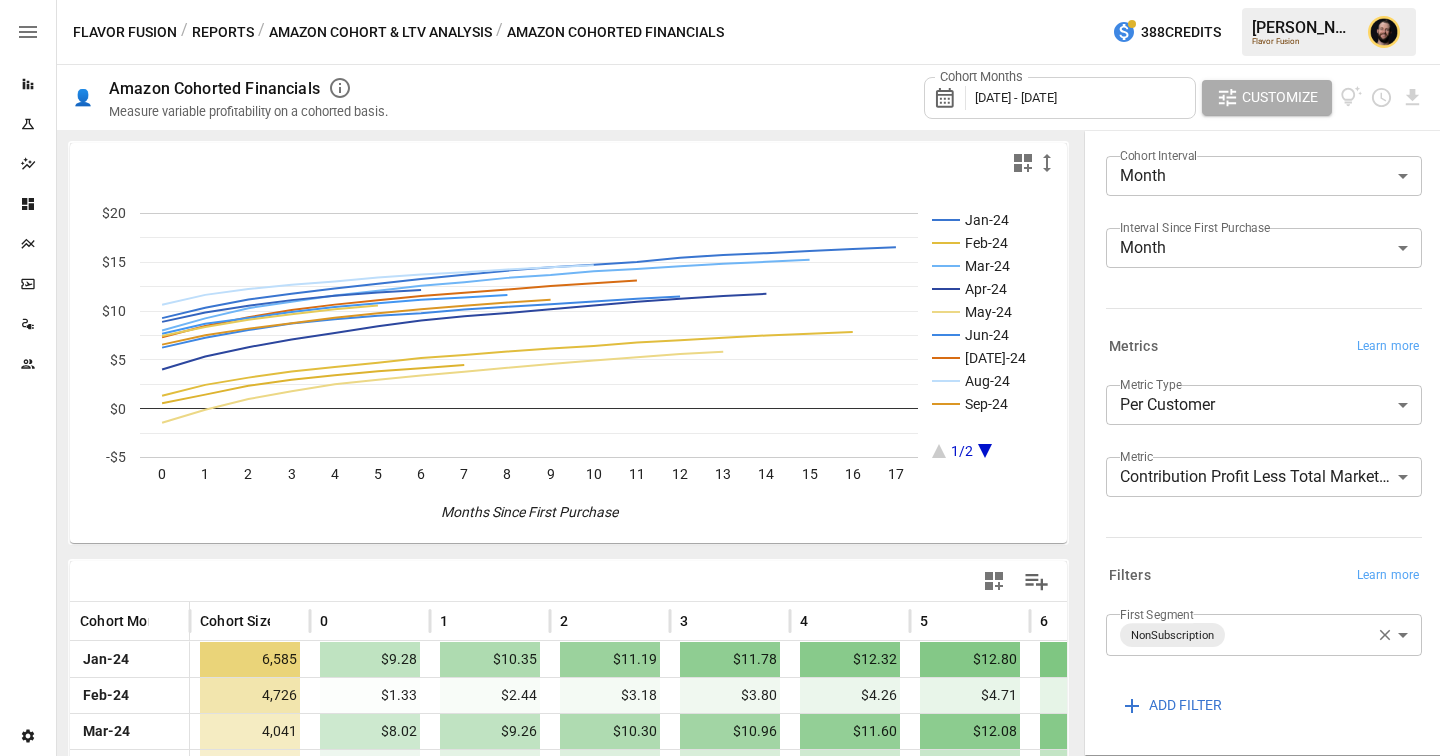 click on "Amazon Cohort & LTV Analysis" at bounding box center [380, 32] 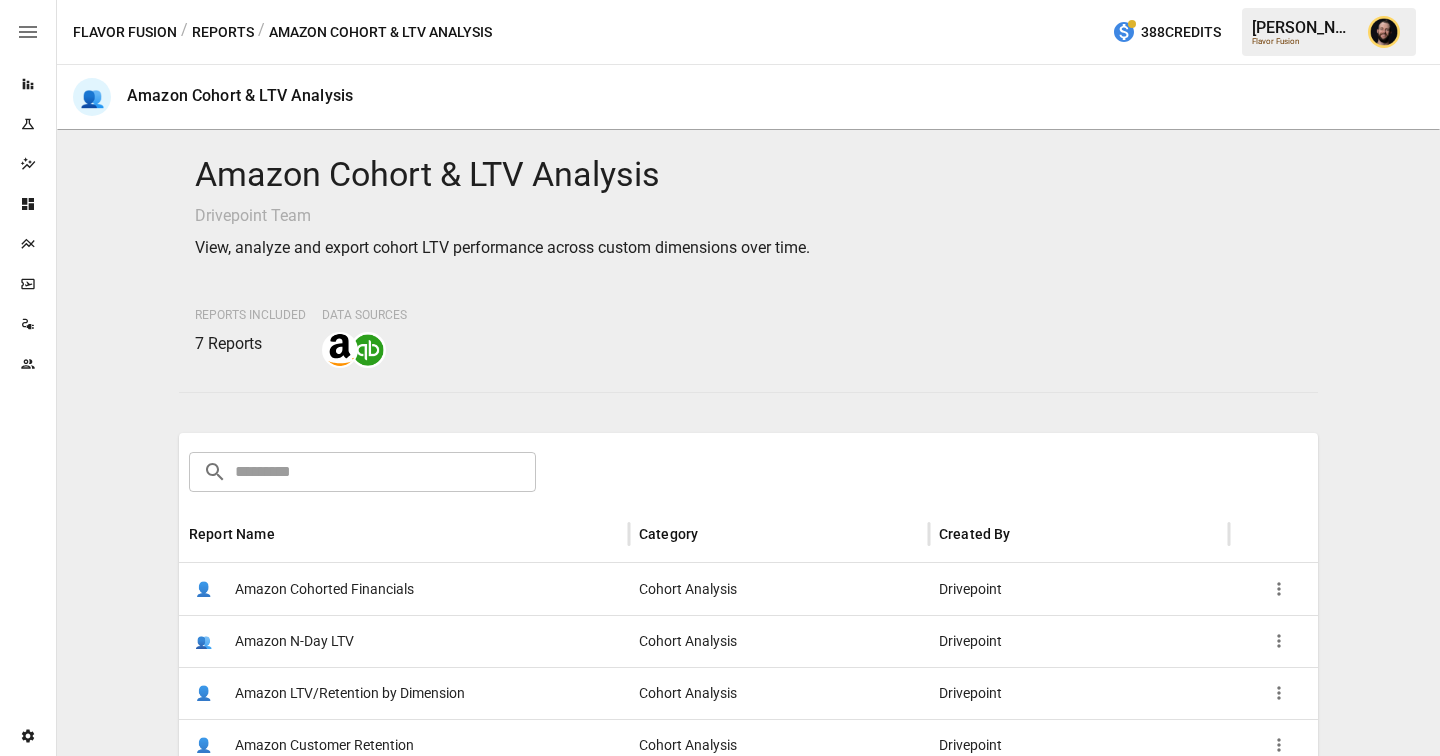 click on "Reports" at bounding box center [223, 32] 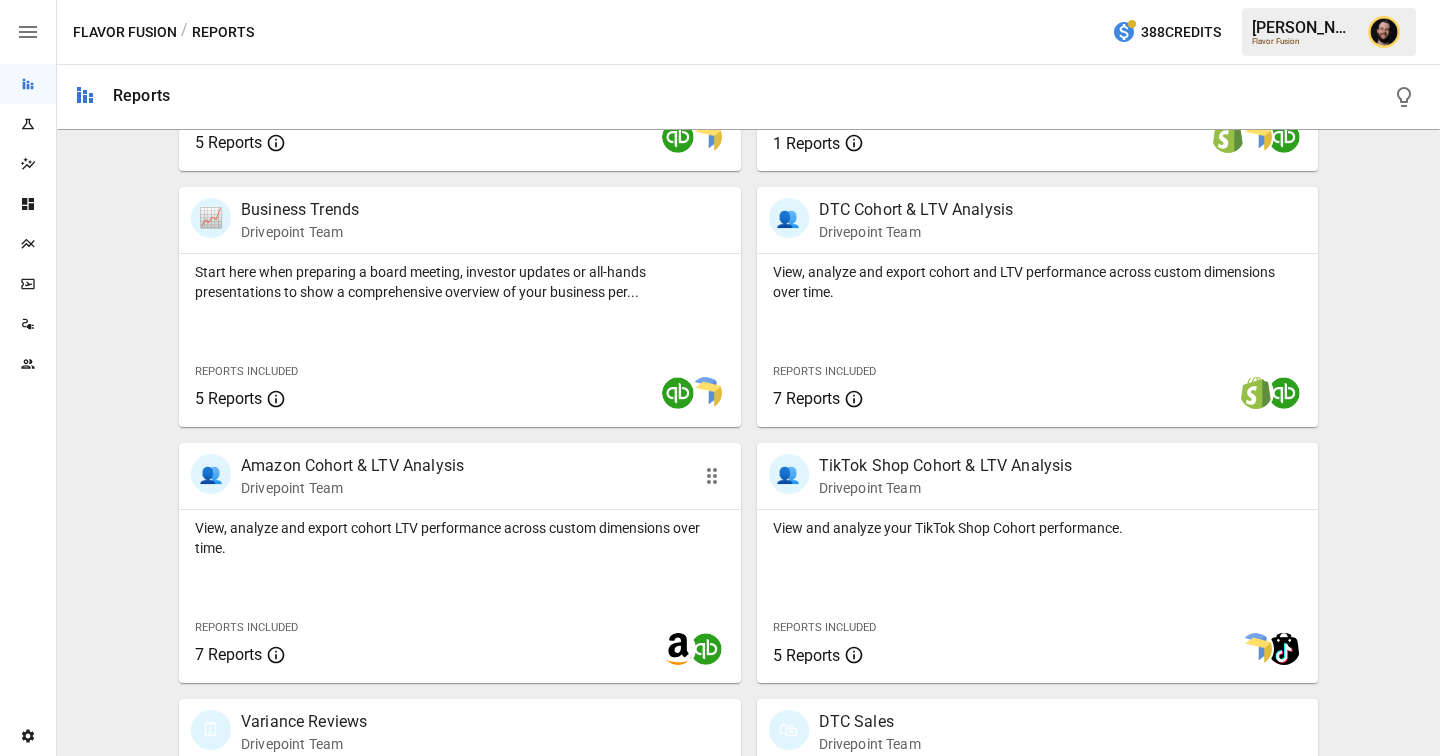 scroll, scrollTop: 602, scrollLeft: 0, axis: vertical 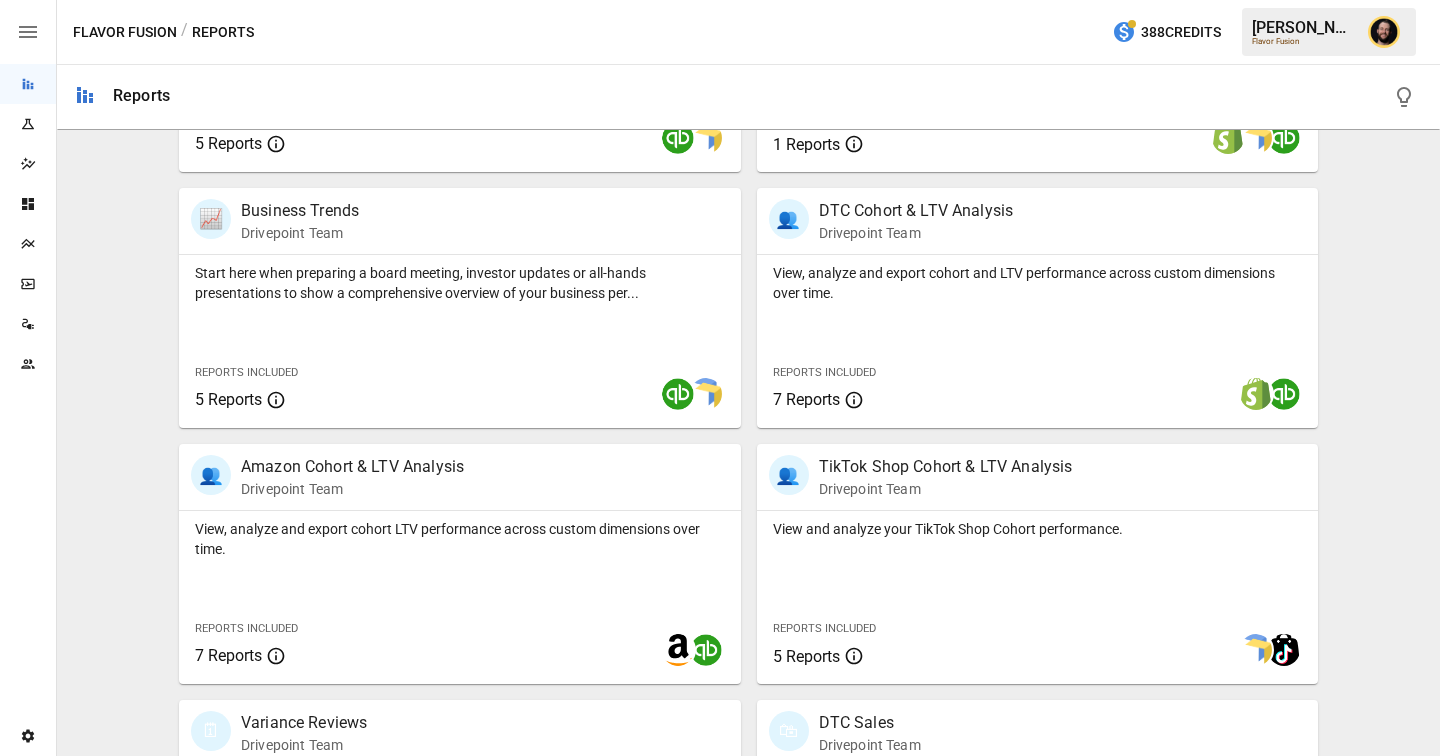 click 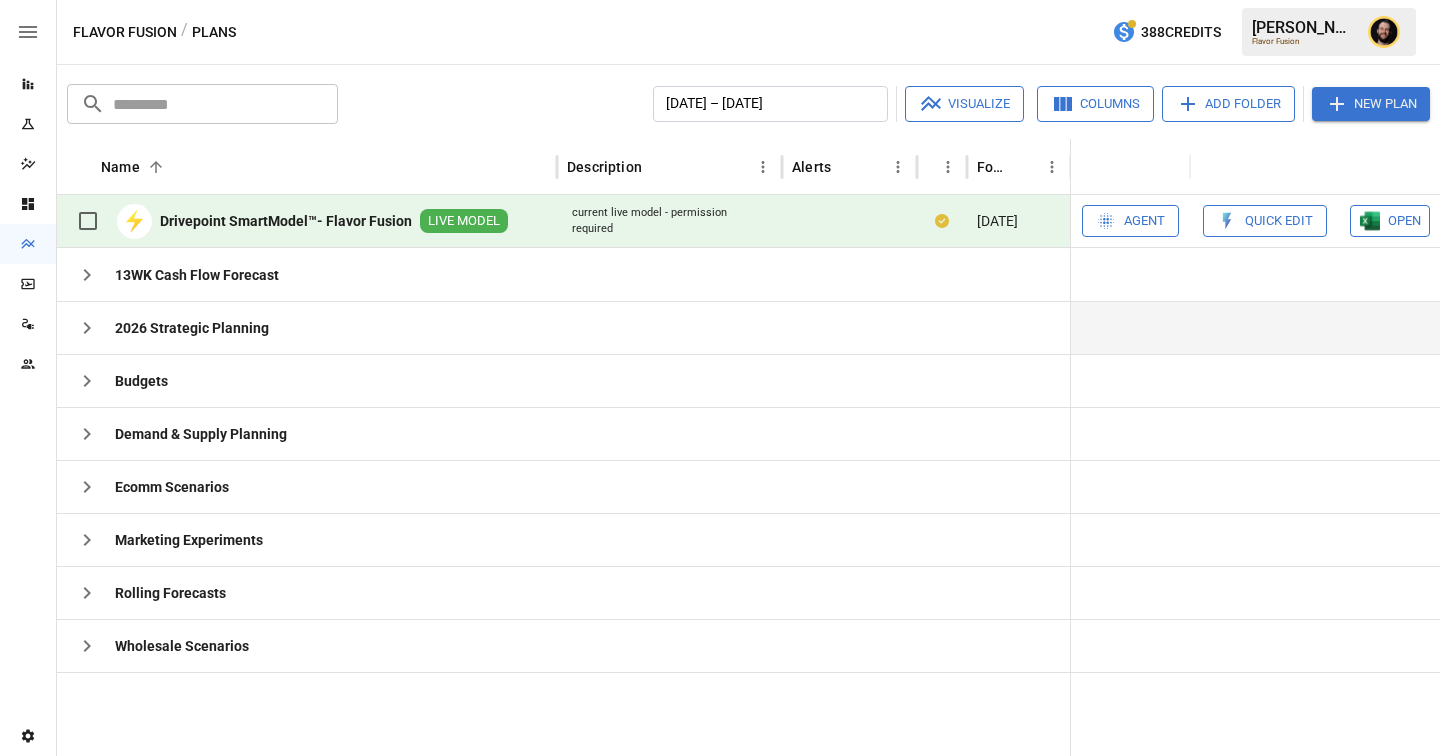 click 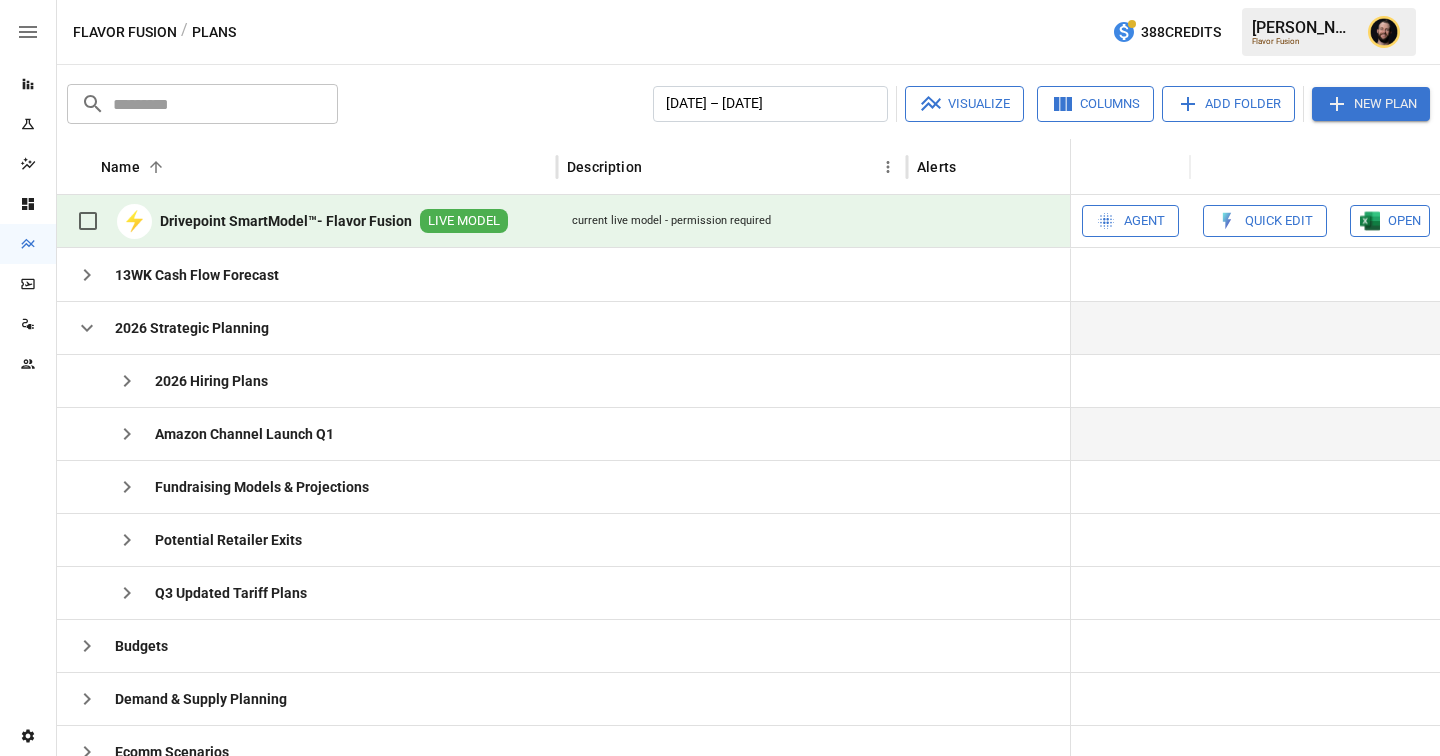 scroll, scrollTop: 0, scrollLeft: 33, axis: horizontal 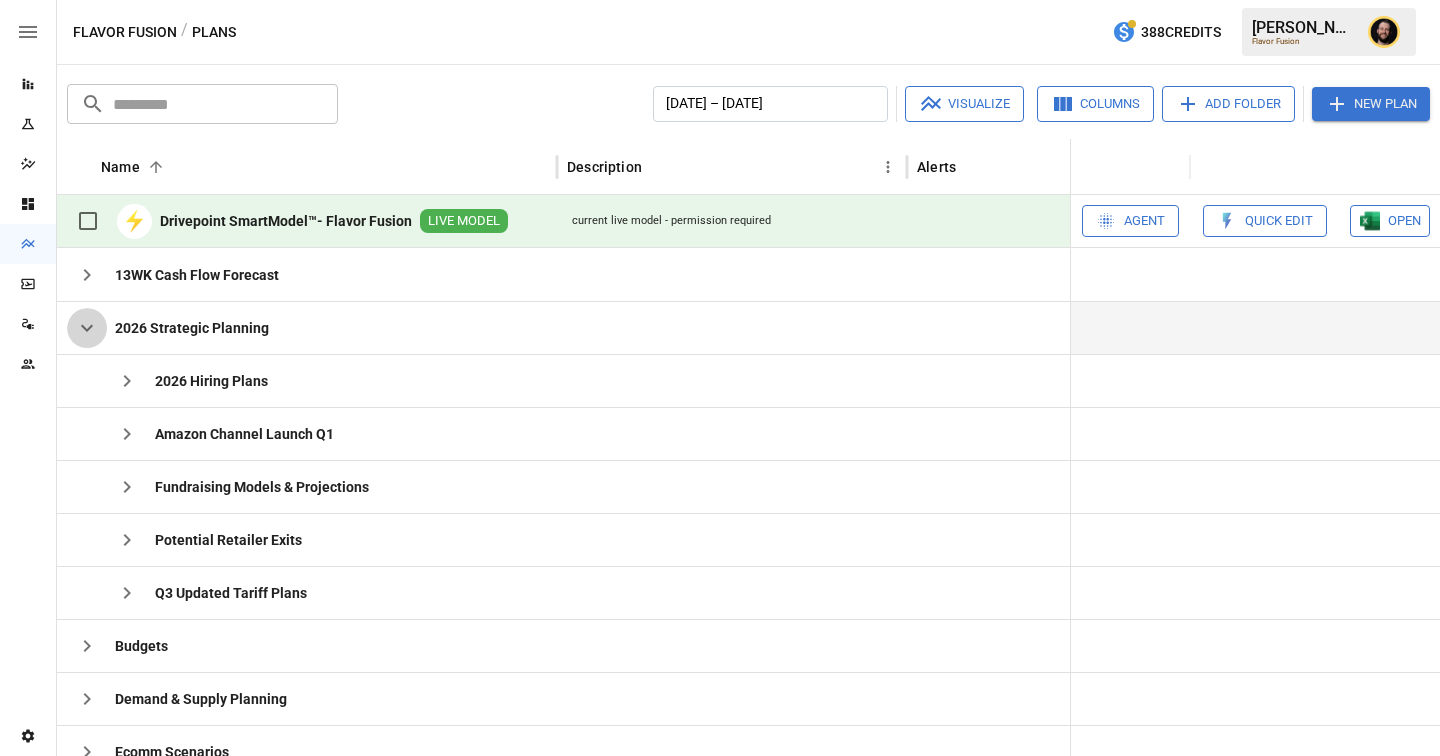 click 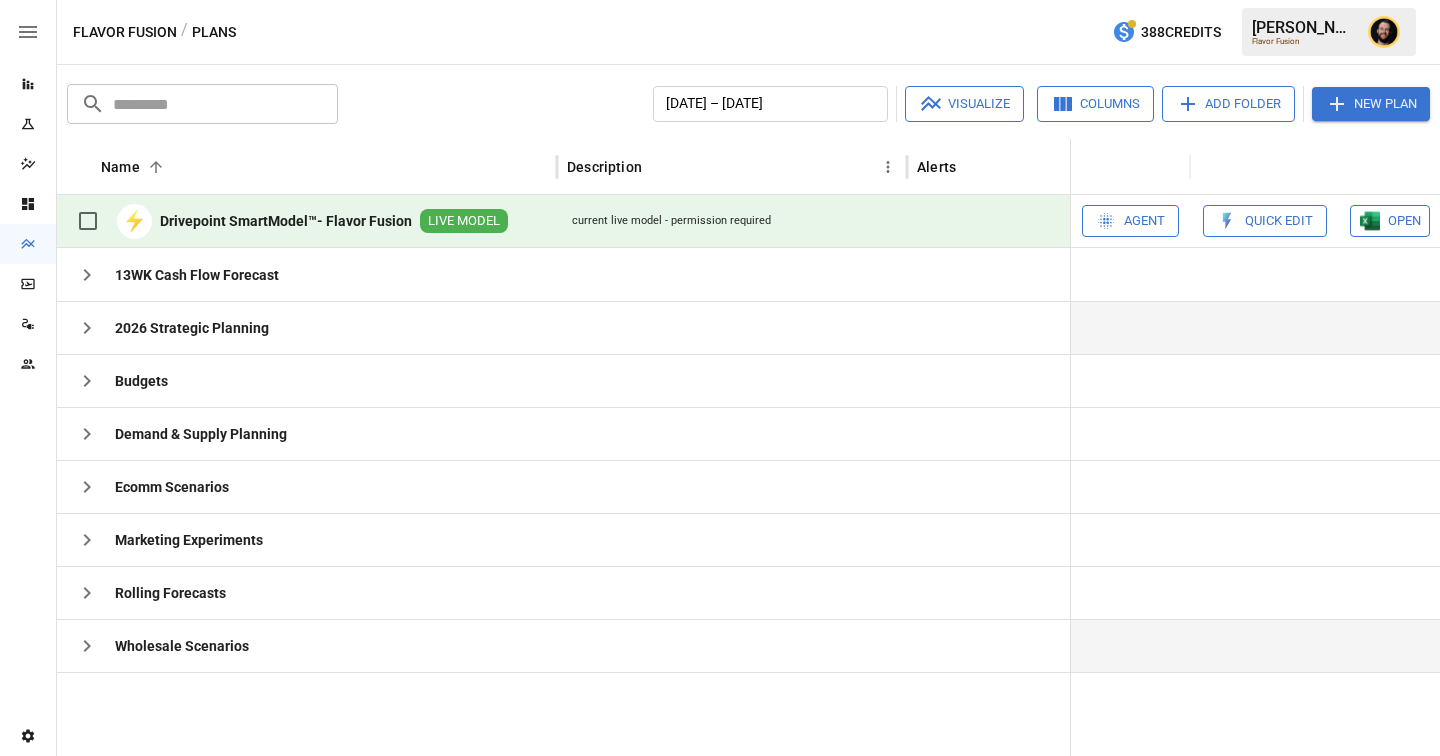 click 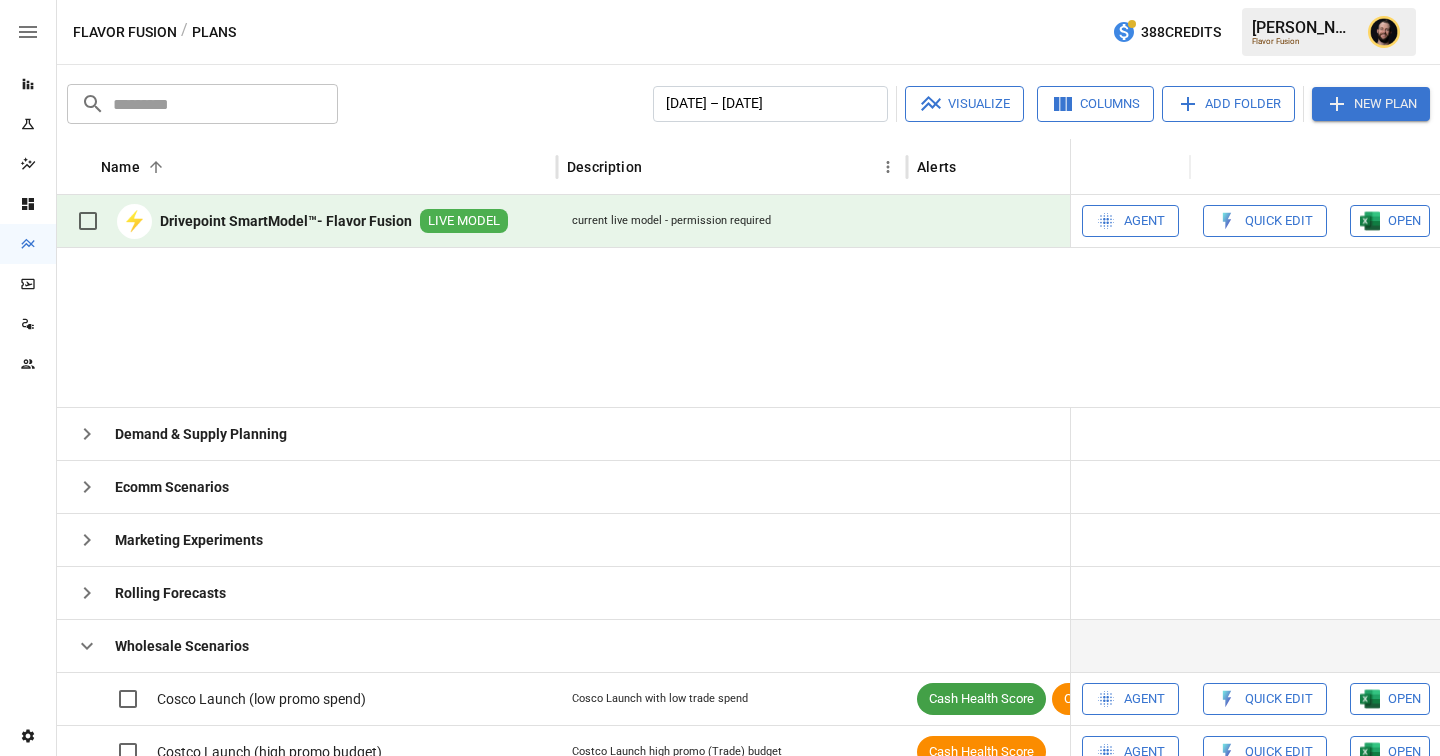 scroll, scrollTop: 225, scrollLeft: 0, axis: vertical 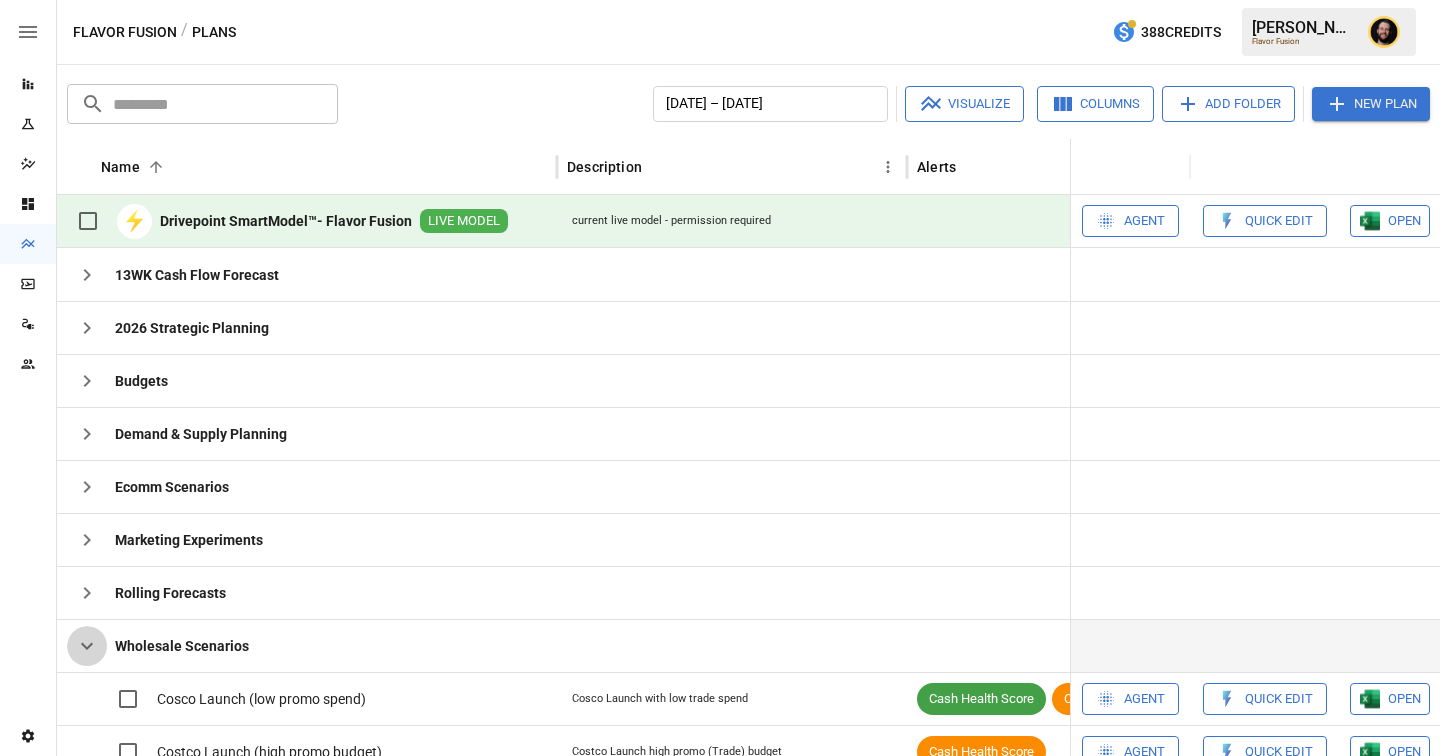 click 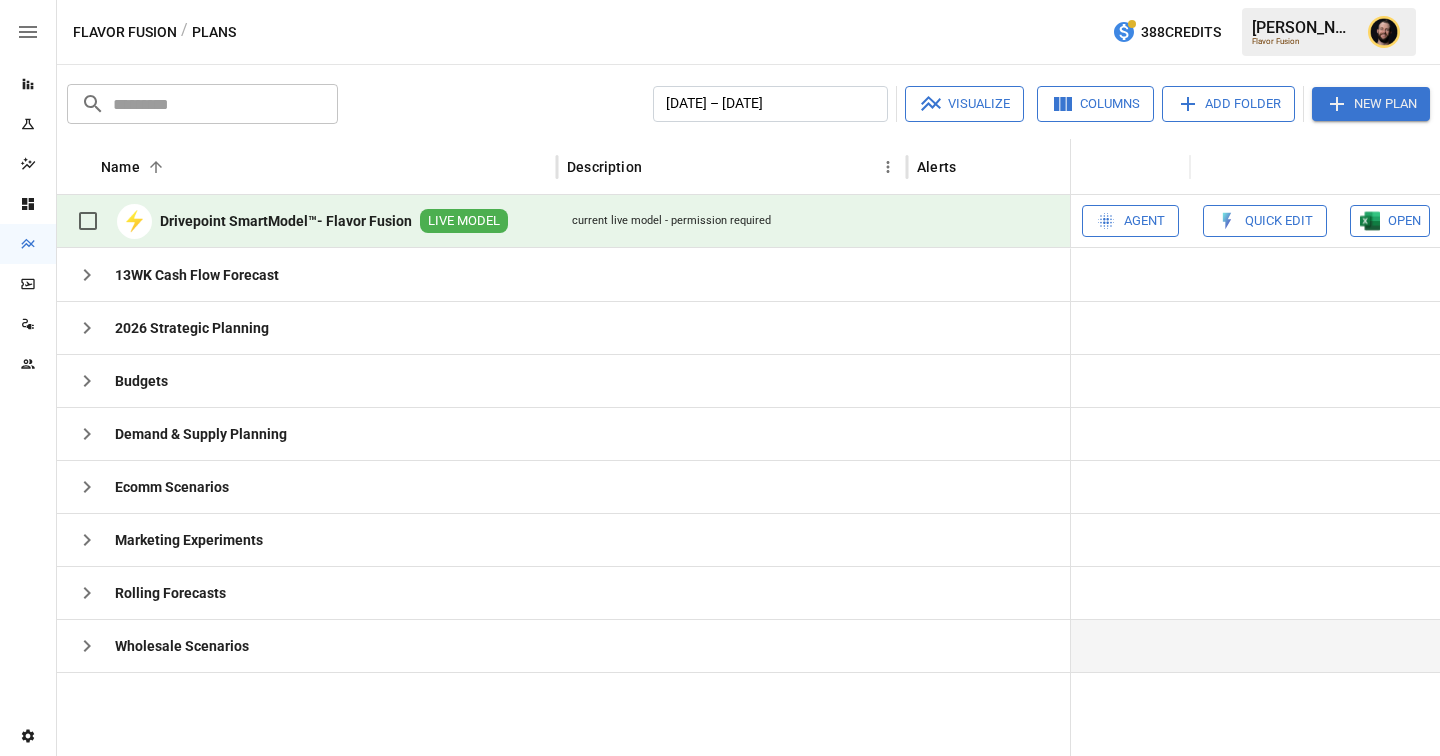 click on "Agent" at bounding box center [1130, 221] 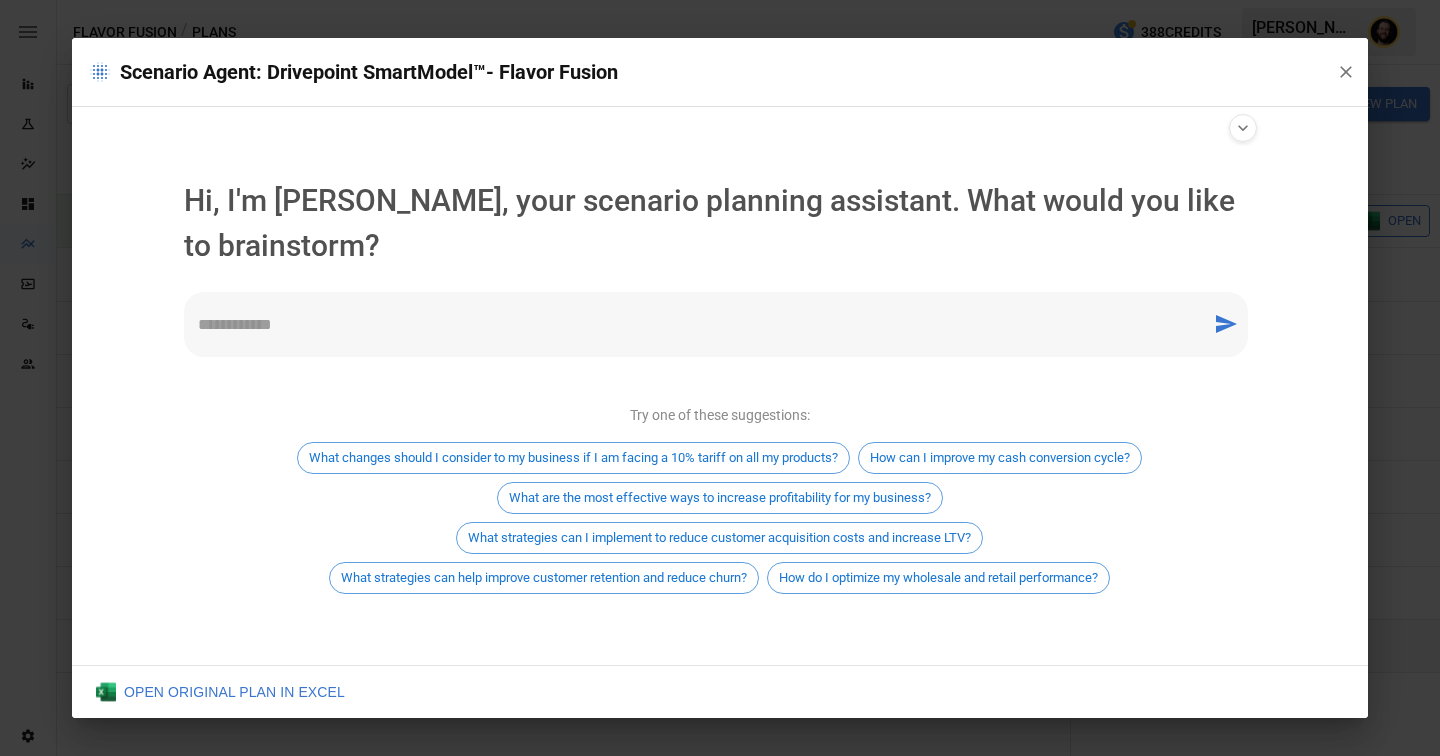 click at bounding box center (698, 324) 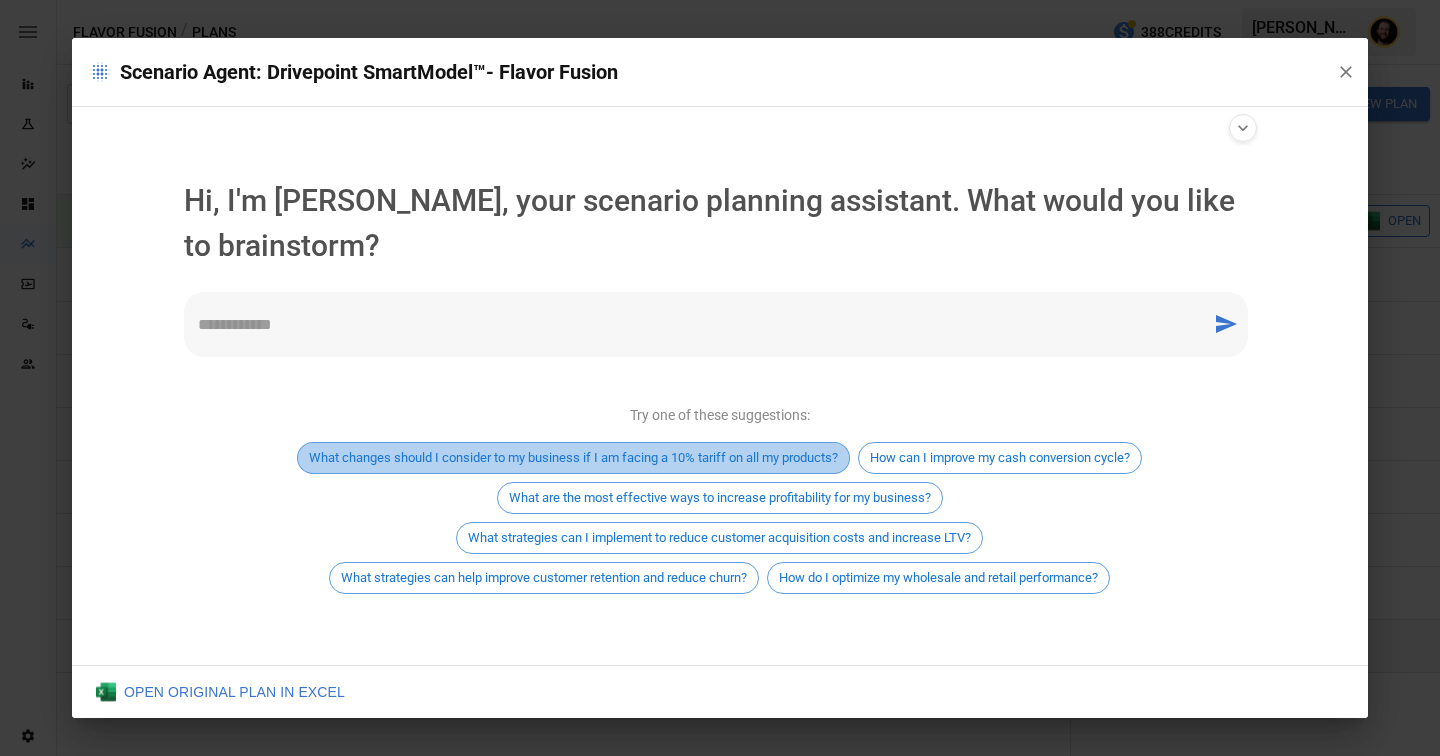 click on "What changes should I consider to my business if I am facing a 10% tariff on all my products?" at bounding box center (573, 457) 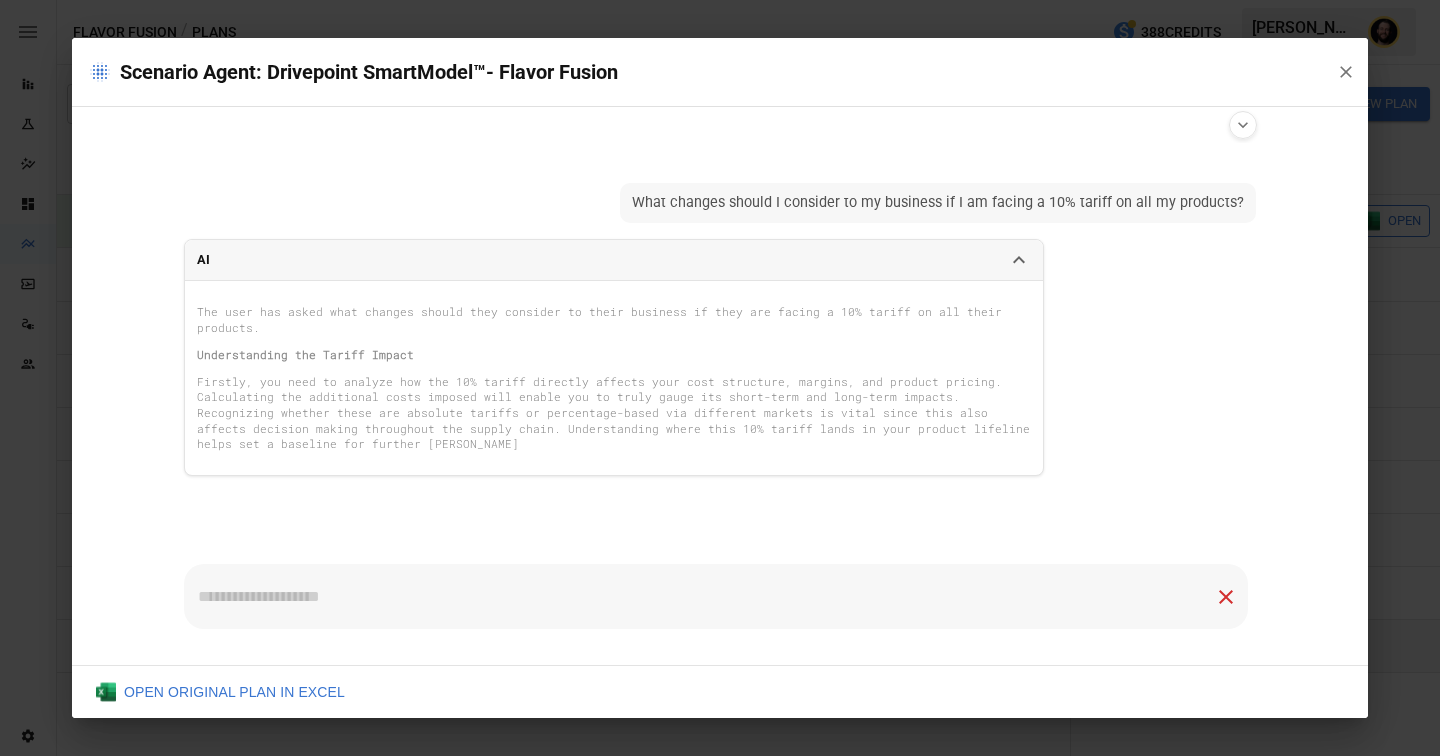 scroll, scrollTop: 7, scrollLeft: 0, axis: vertical 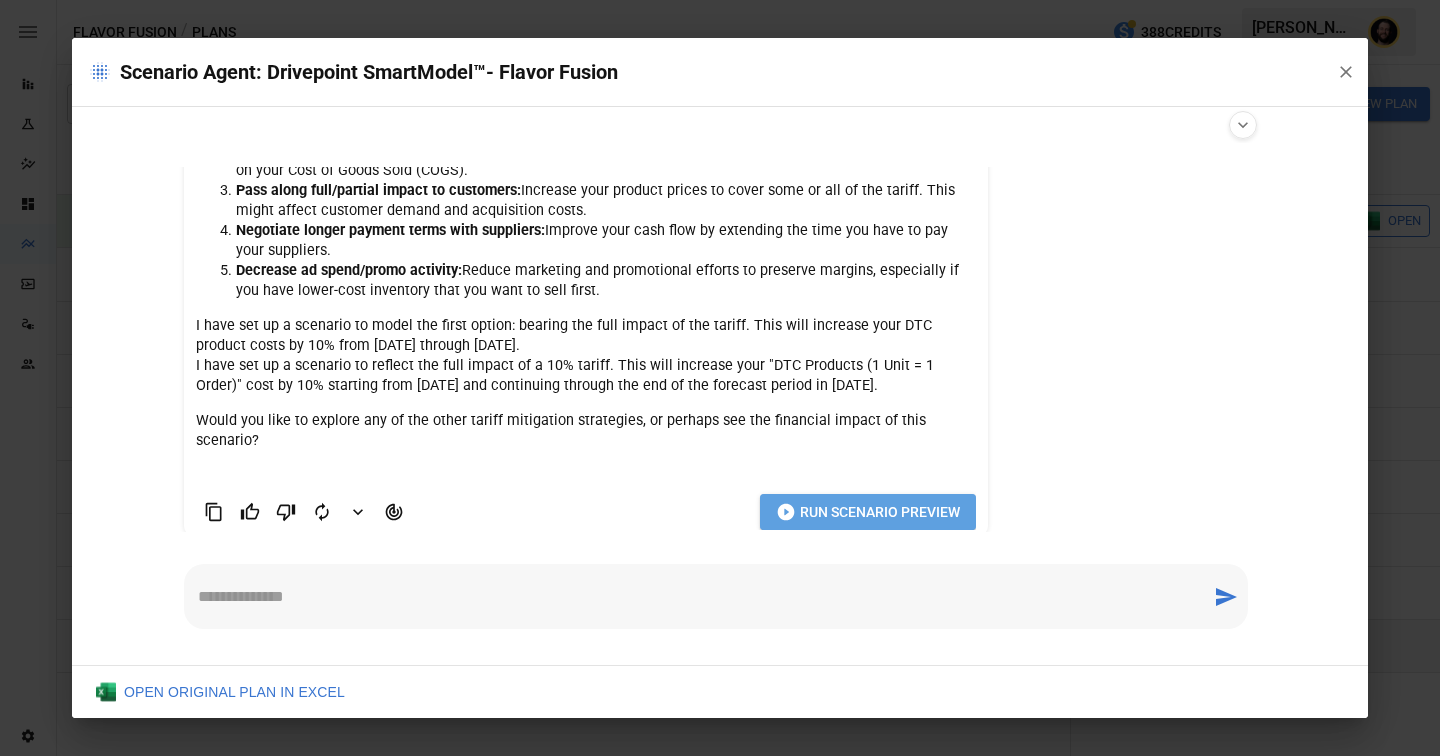 click on "Run Scenario Preview" at bounding box center [880, 512] 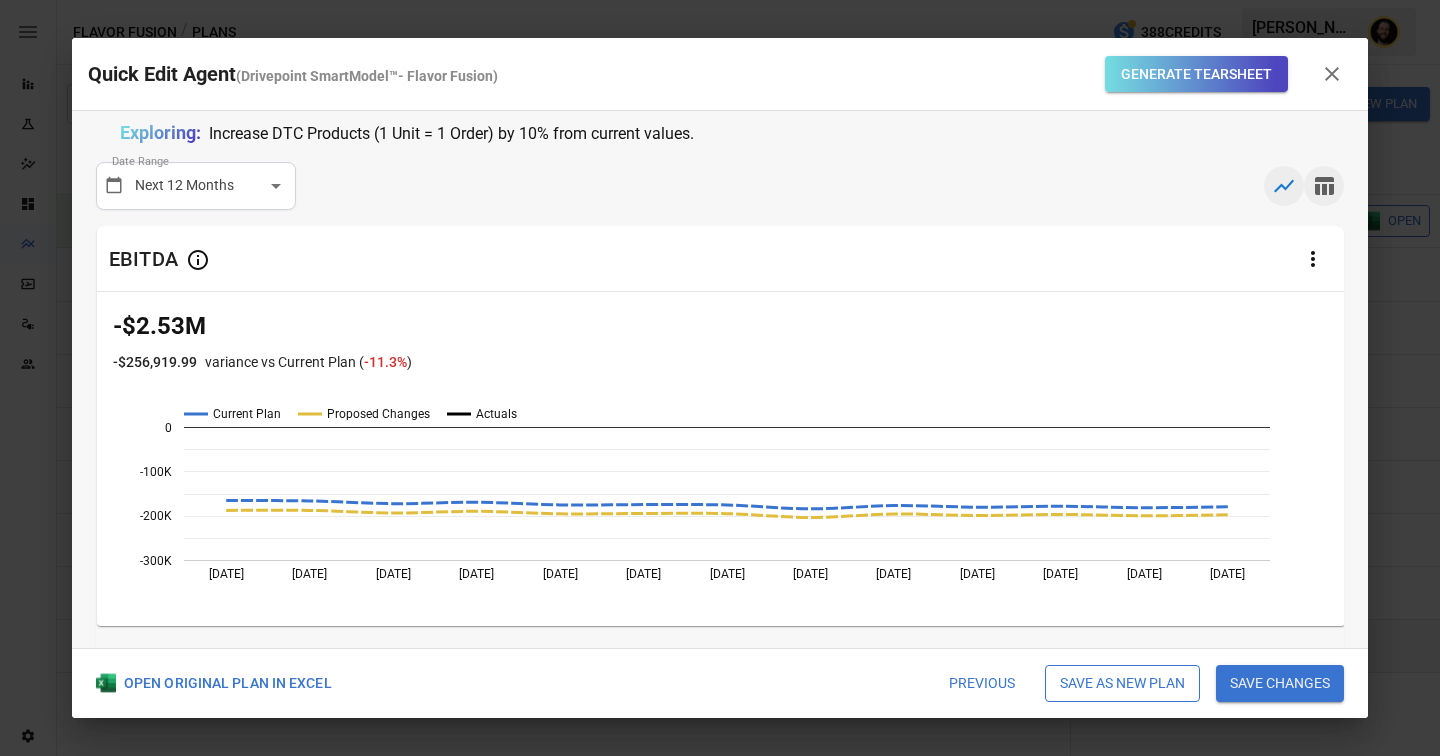 click 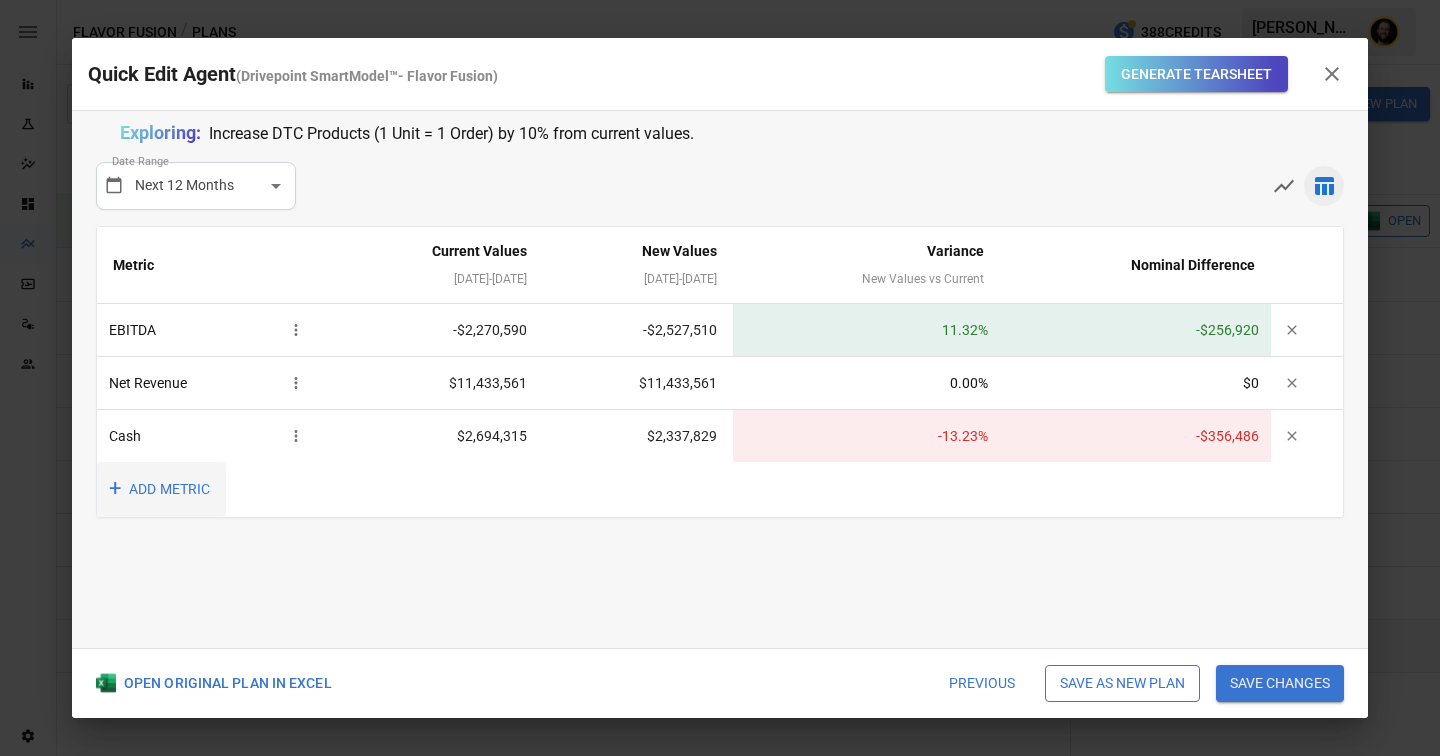 click on "+ ADD METRIC" at bounding box center [161, 489] 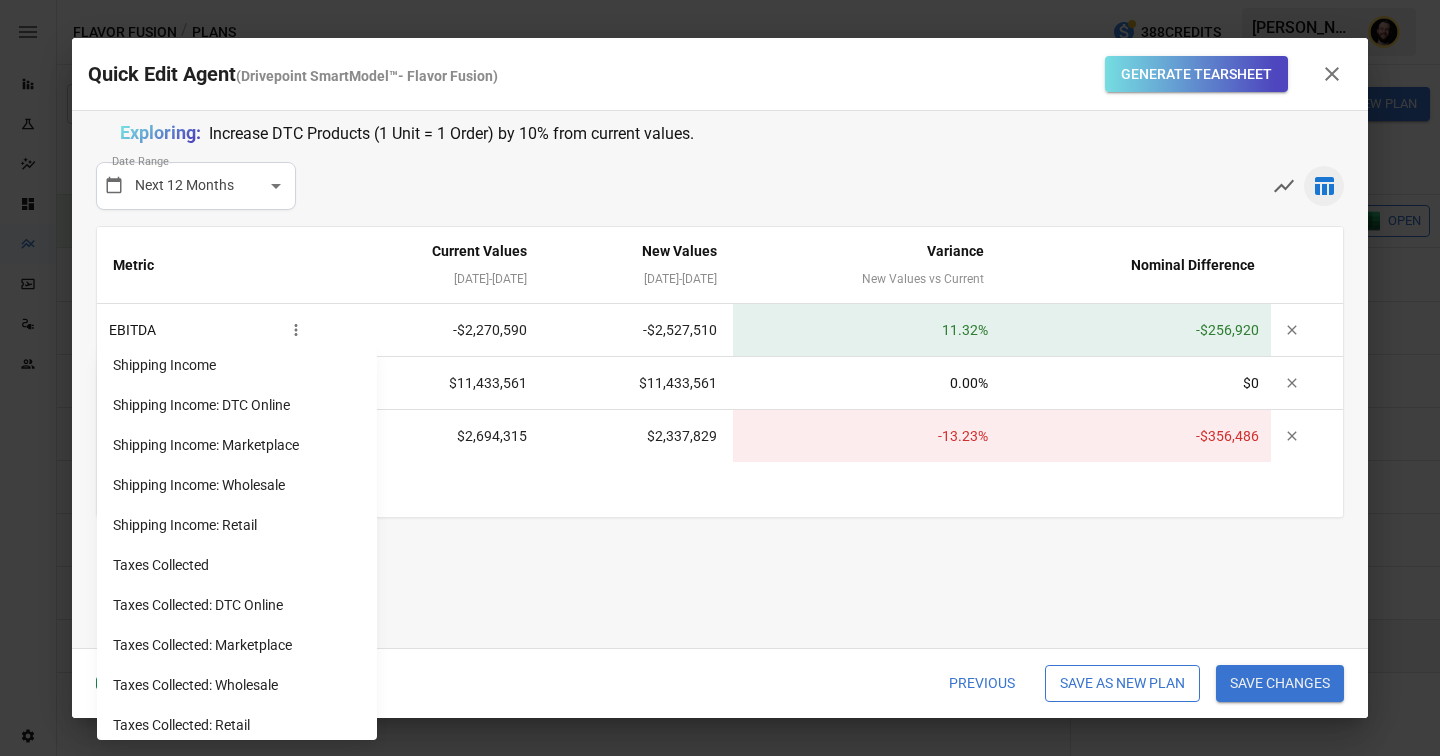 scroll, scrollTop: 1678, scrollLeft: 0, axis: vertical 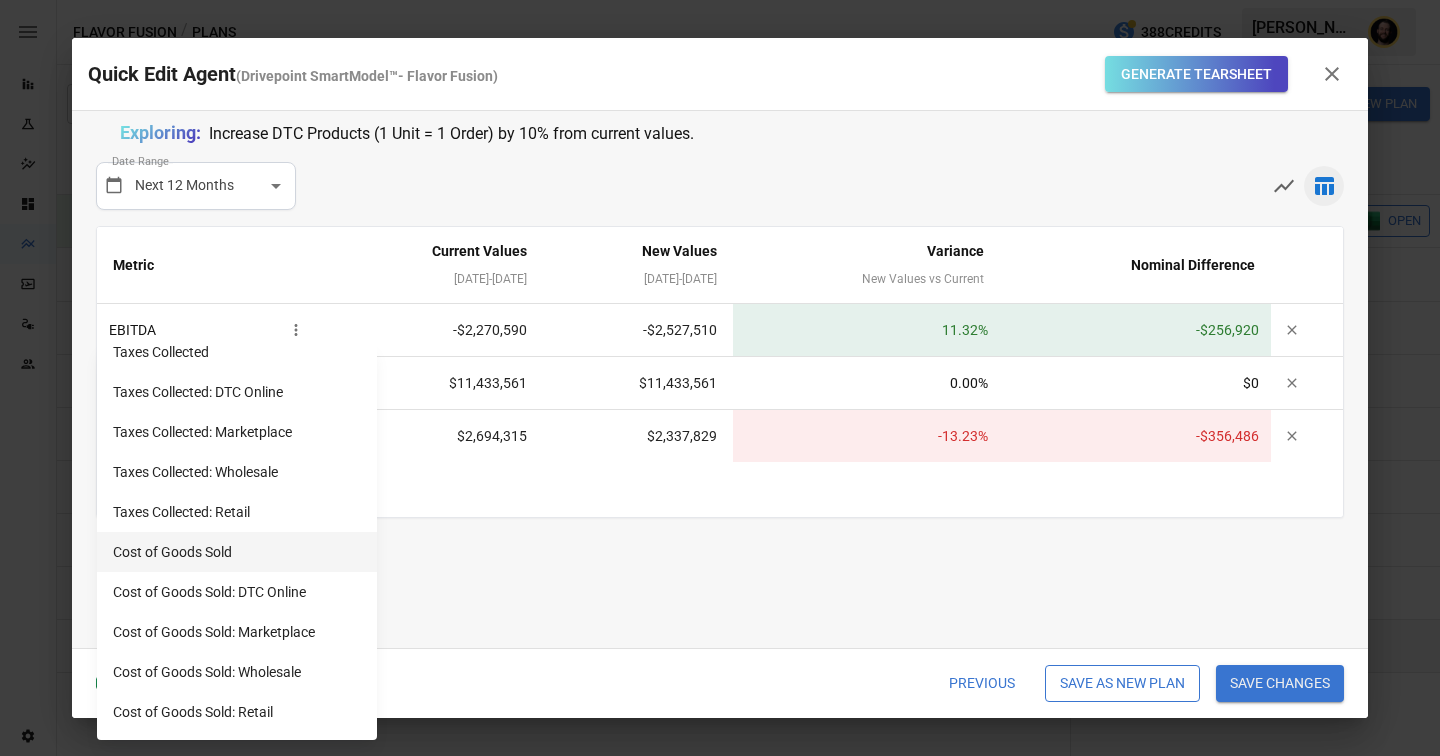 click on "Cost of Goods Sold" at bounding box center (237, 552) 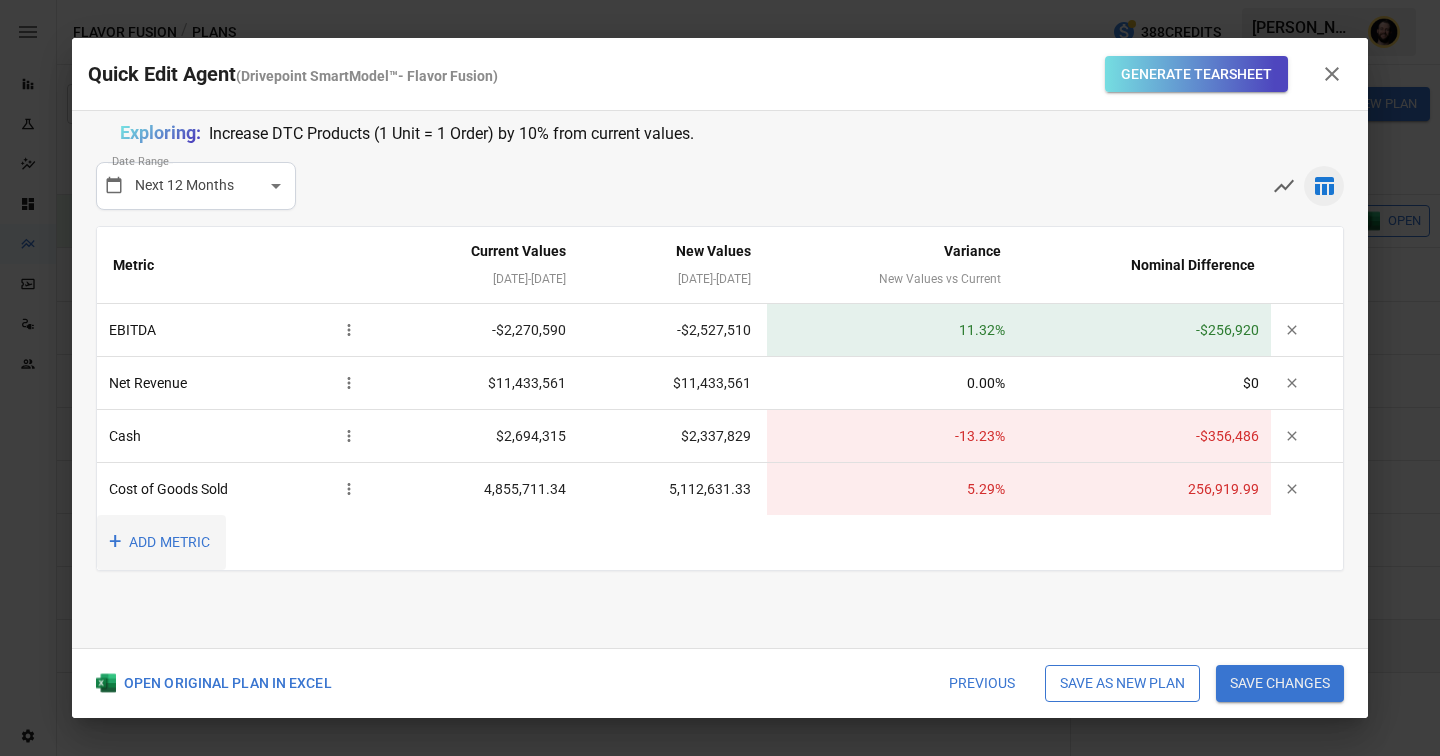 click on "+ ADD METRIC" at bounding box center (161, 542) 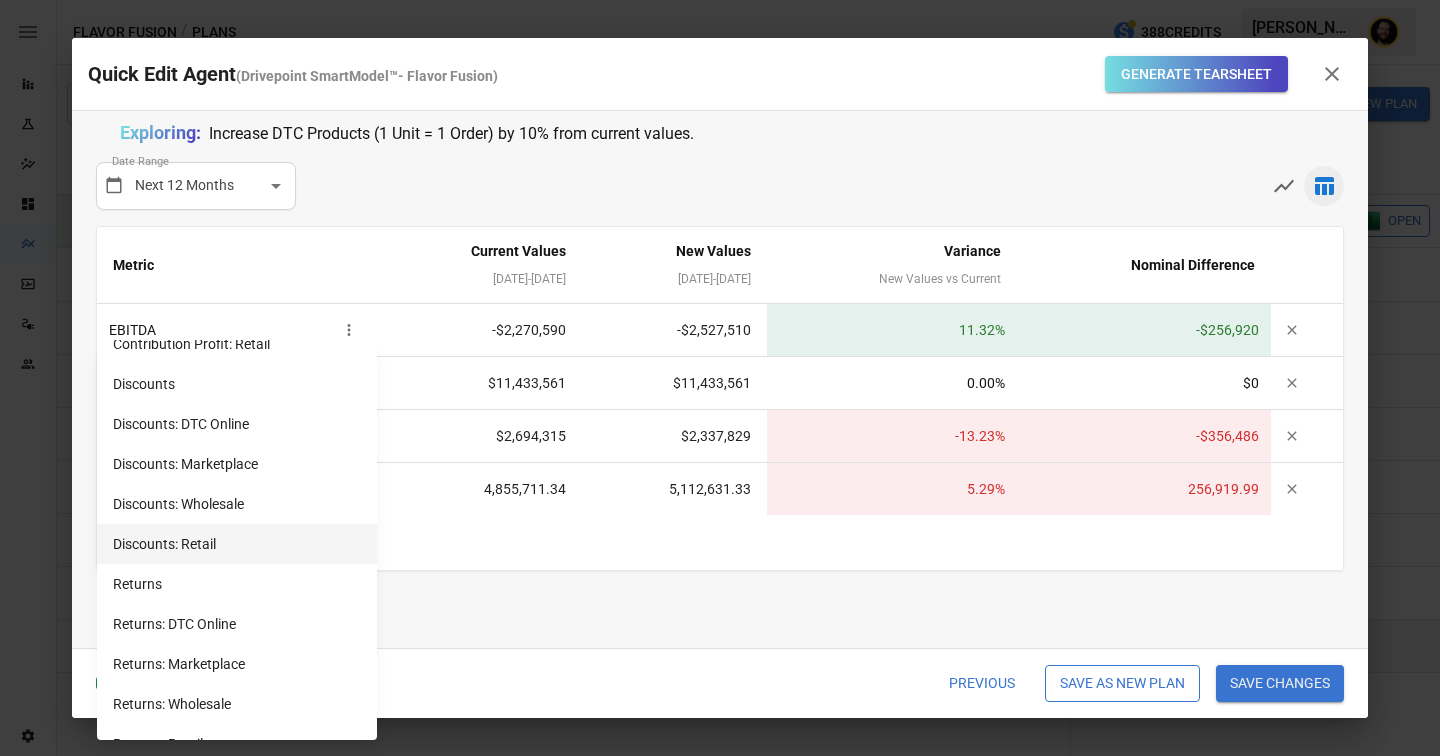 scroll, scrollTop: 1678, scrollLeft: 0, axis: vertical 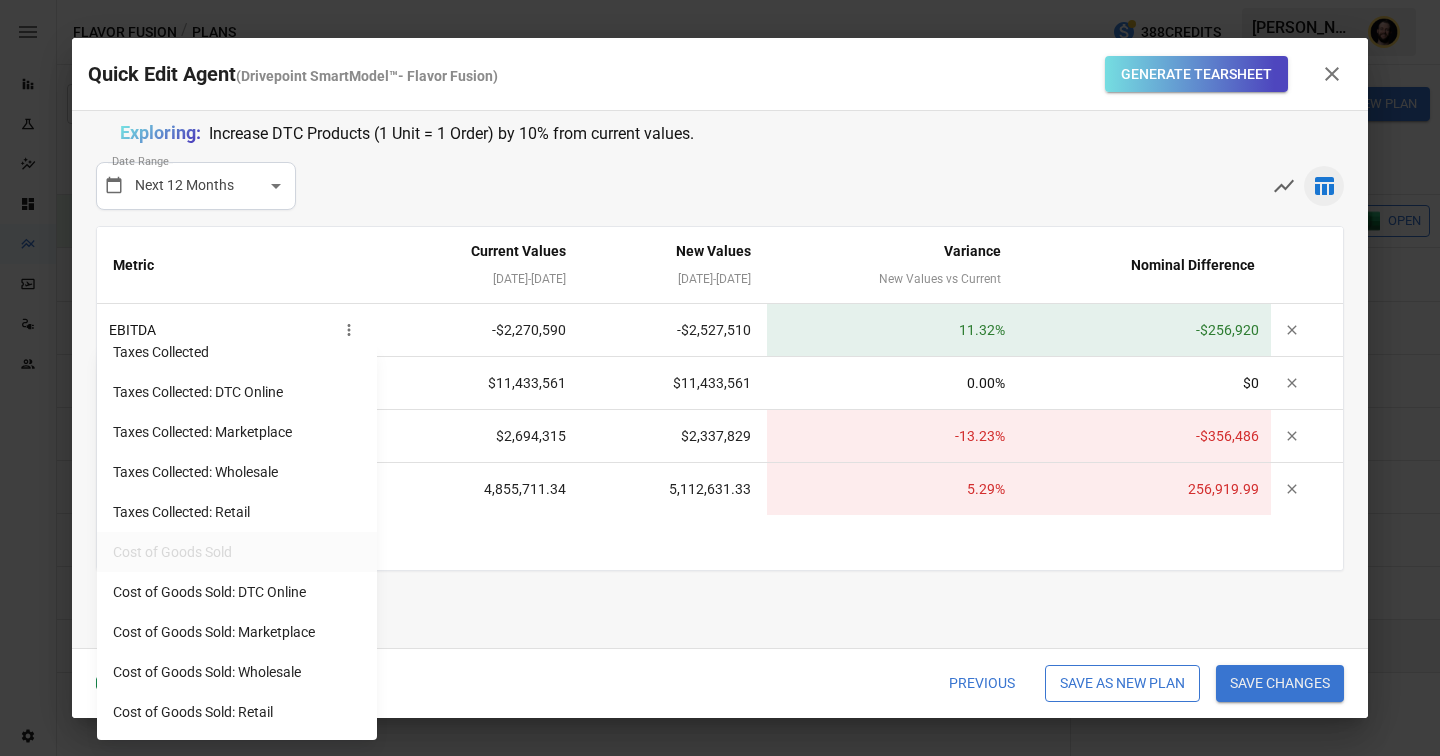 click at bounding box center [720, 378] 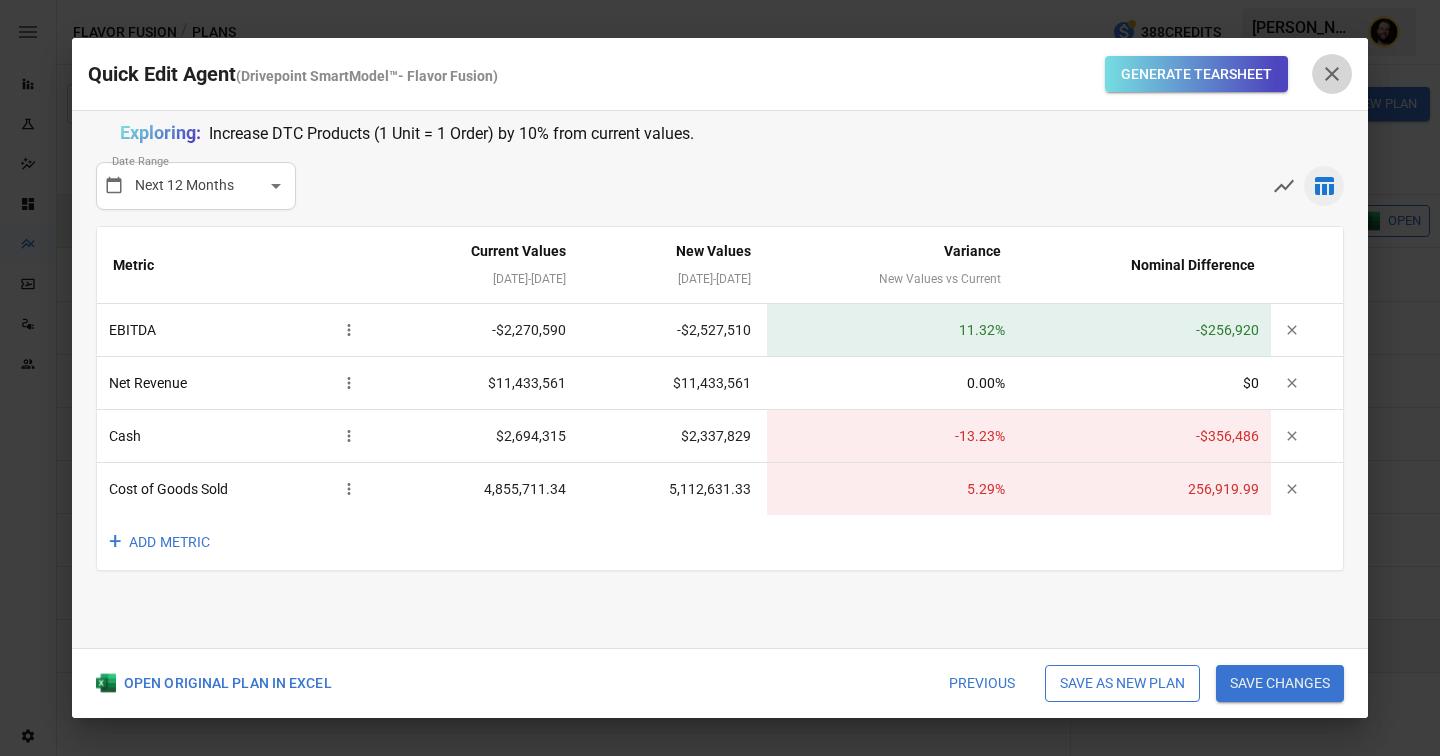 click 